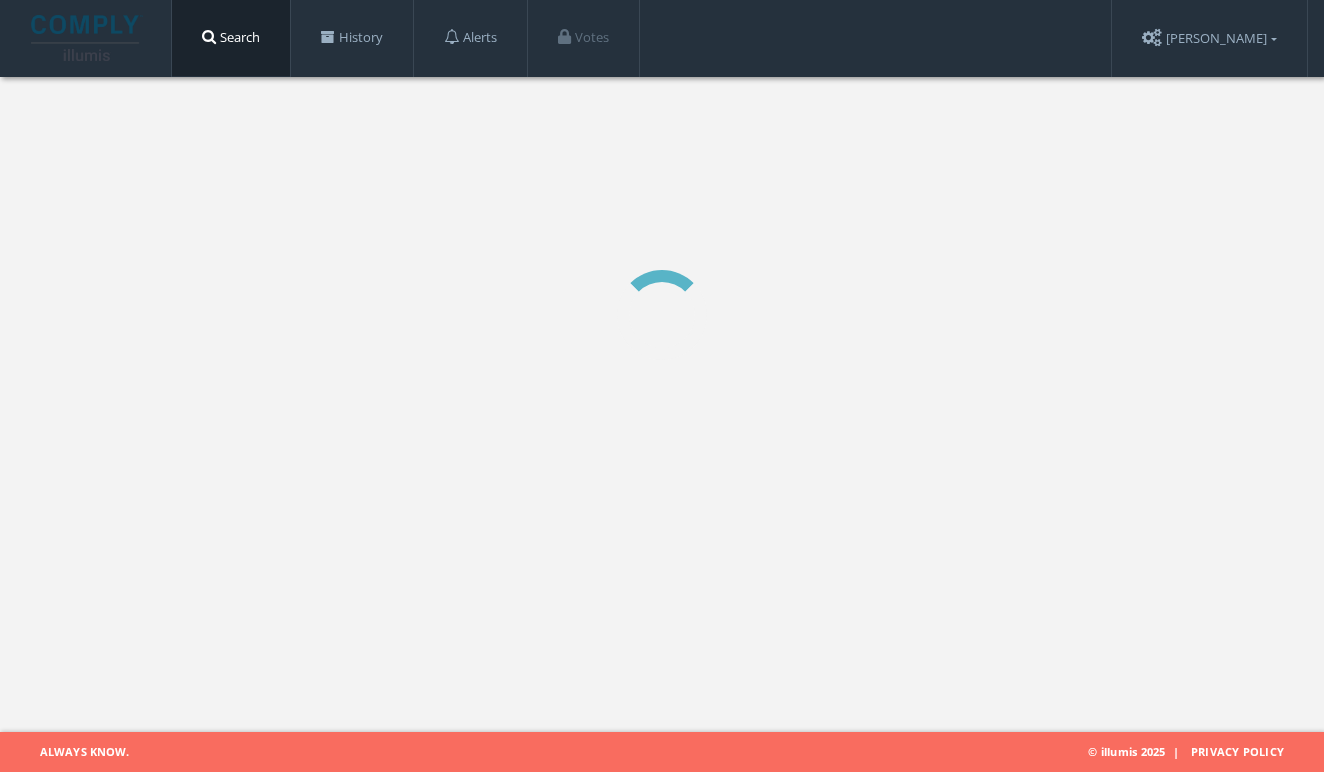 scroll, scrollTop: 0, scrollLeft: 0, axis: both 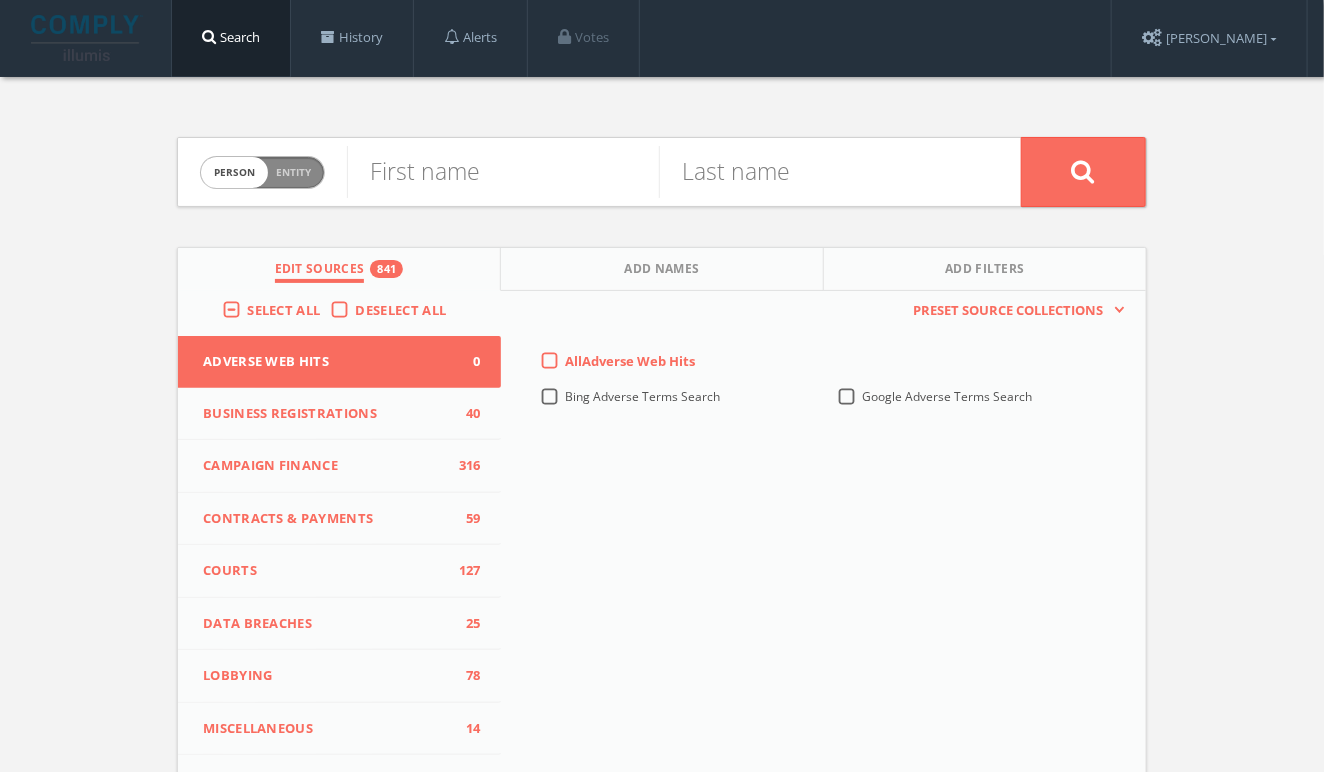 click on "Person Entity" at bounding box center (262, 172) 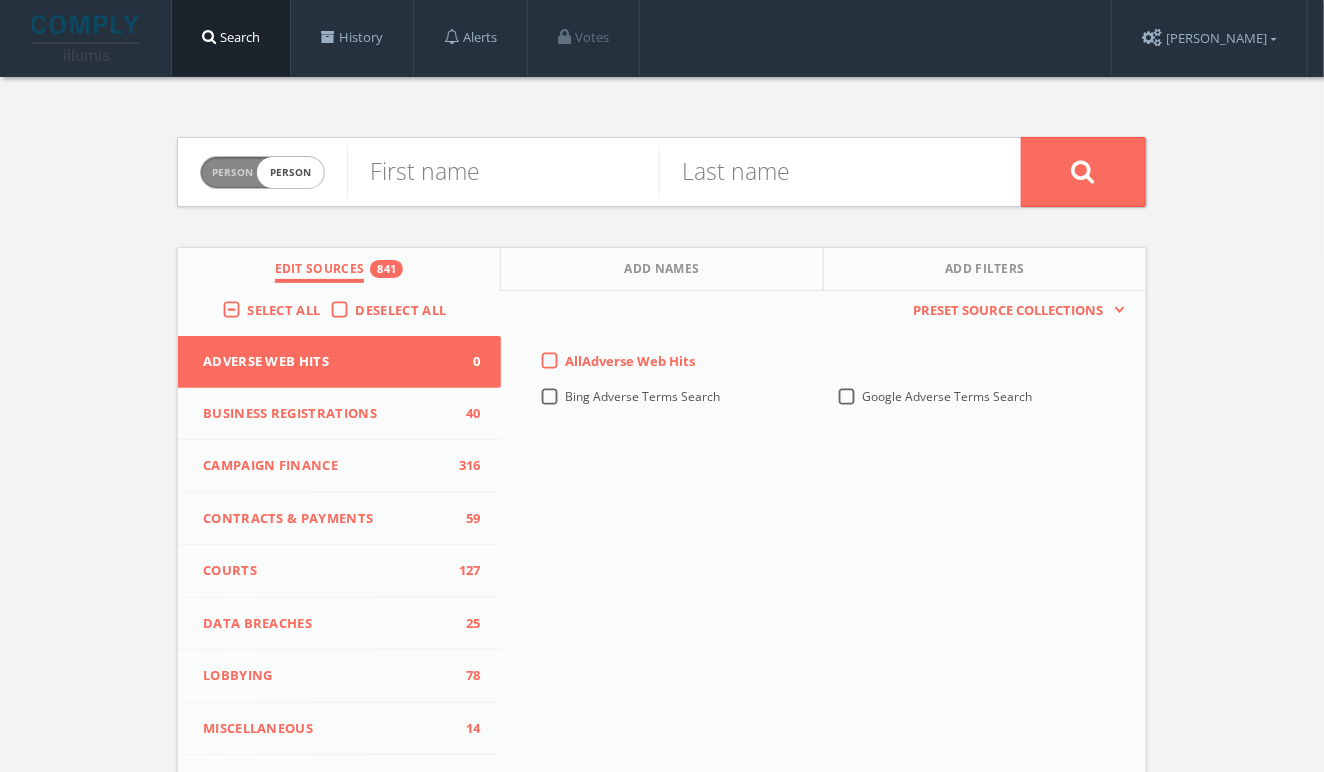 checkbox on "true" 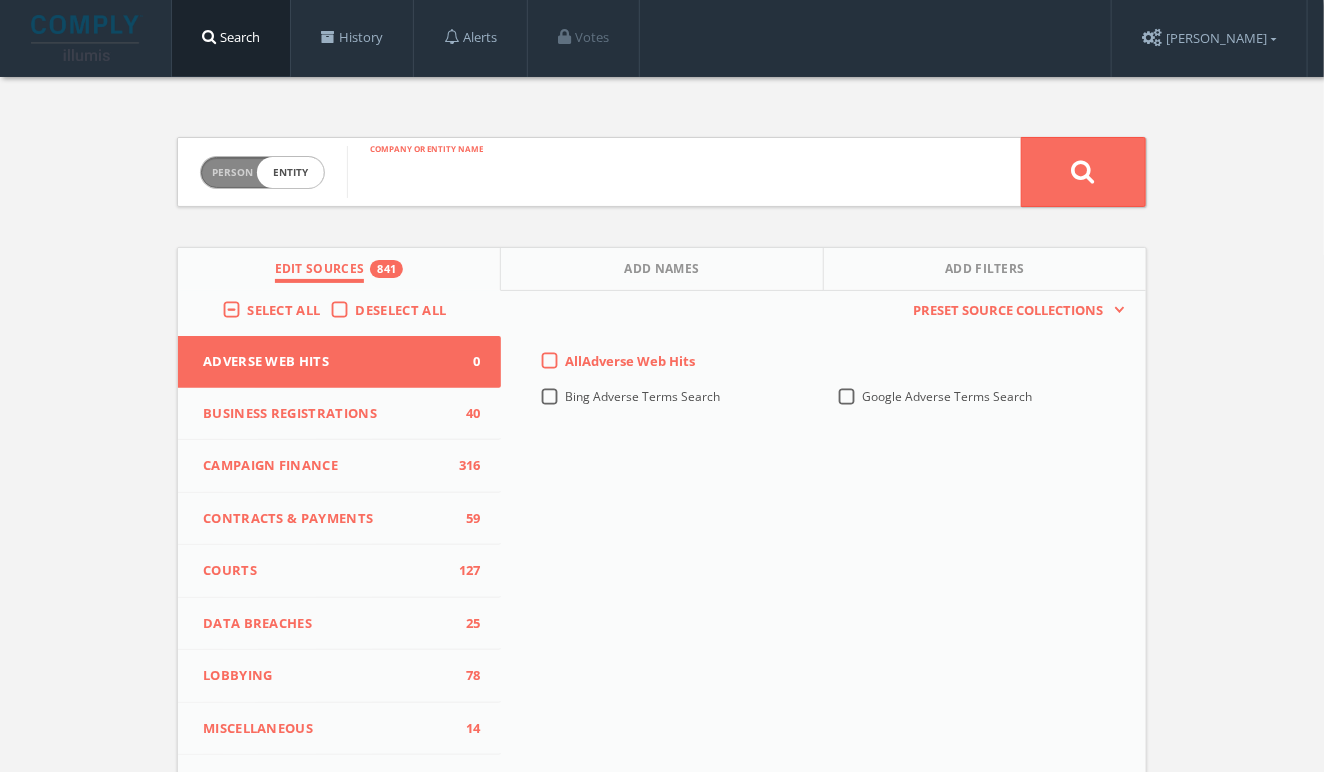 click at bounding box center (684, 172) 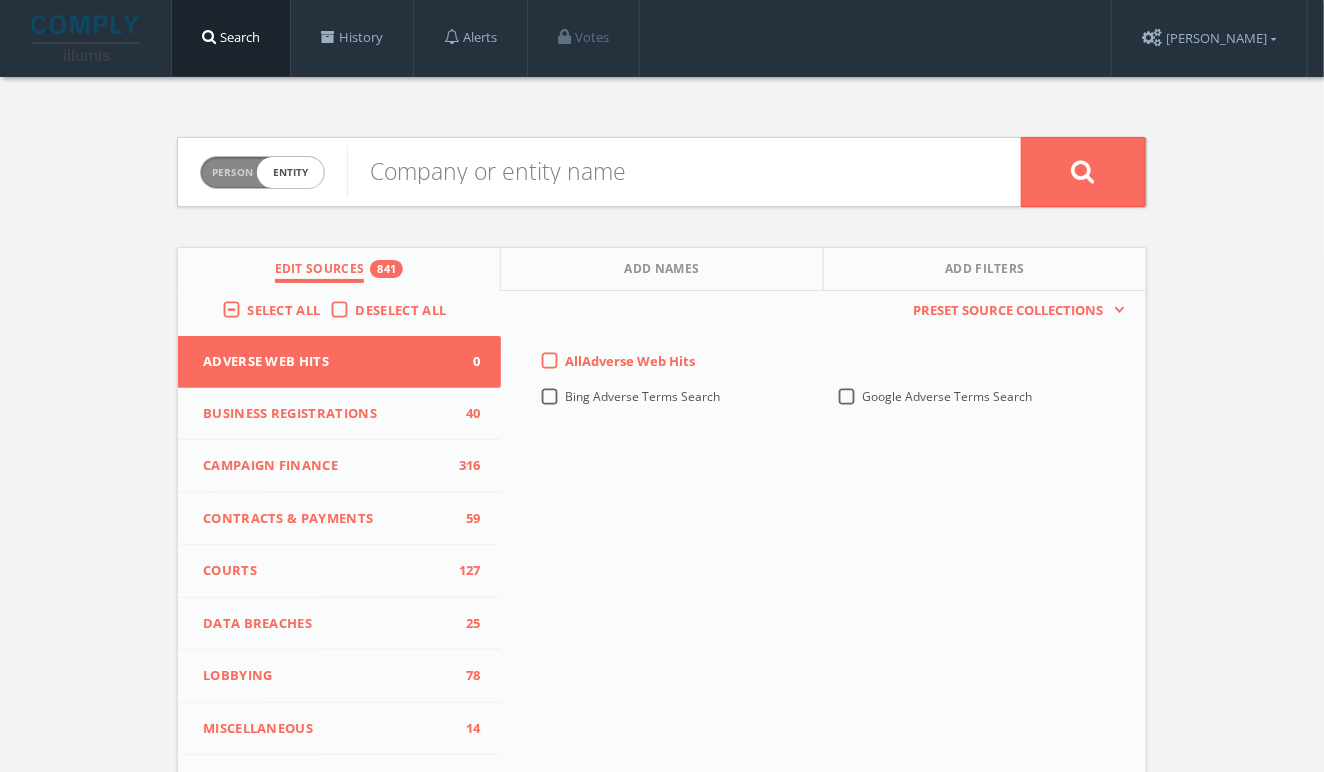 click on "Select All" at bounding box center (283, 310) 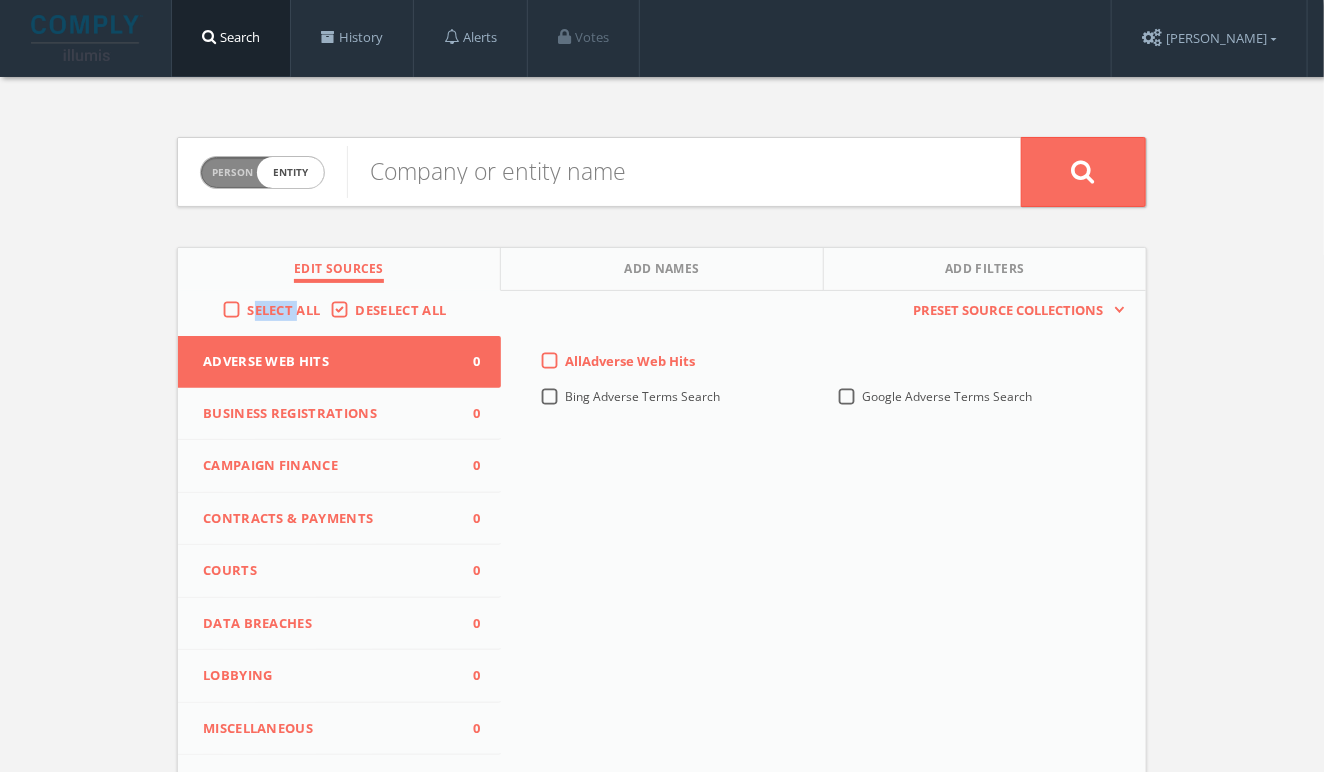 click on "Select All" at bounding box center [283, 310] 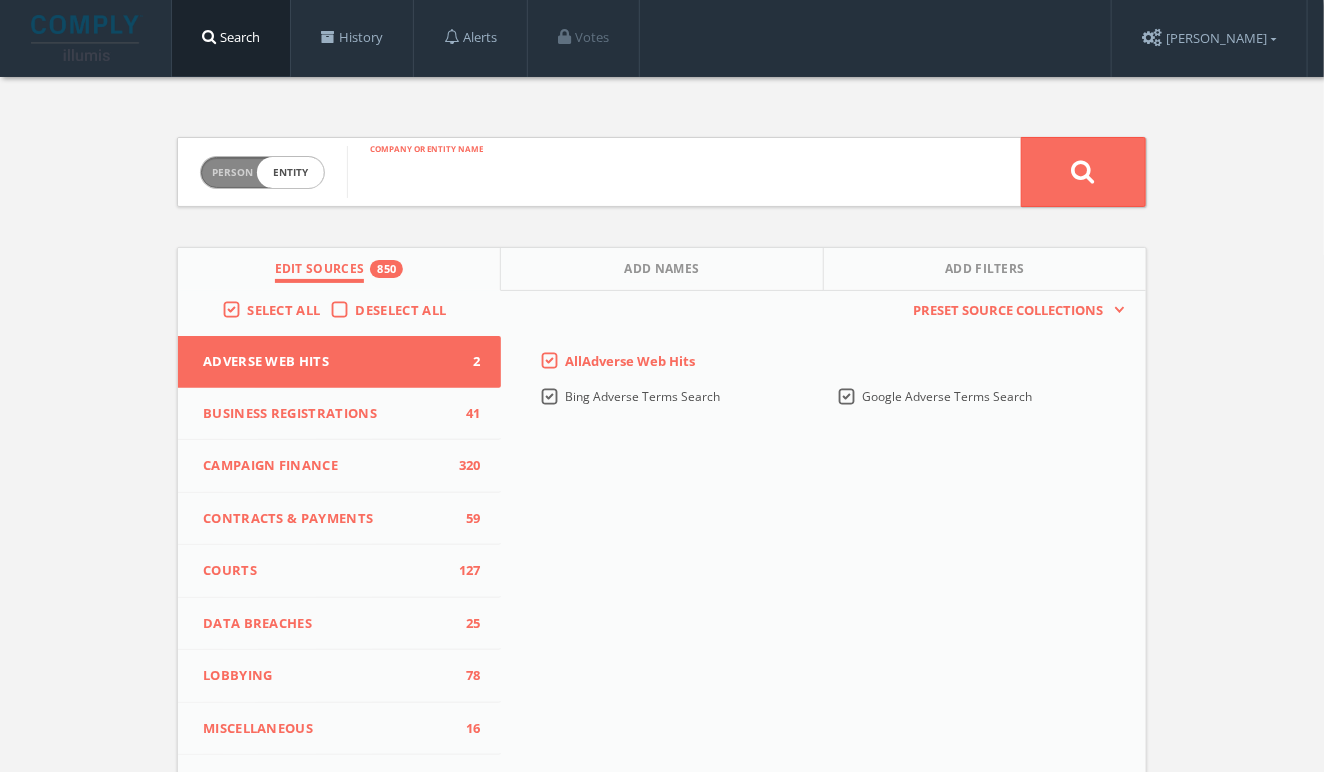 click at bounding box center [684, 172] 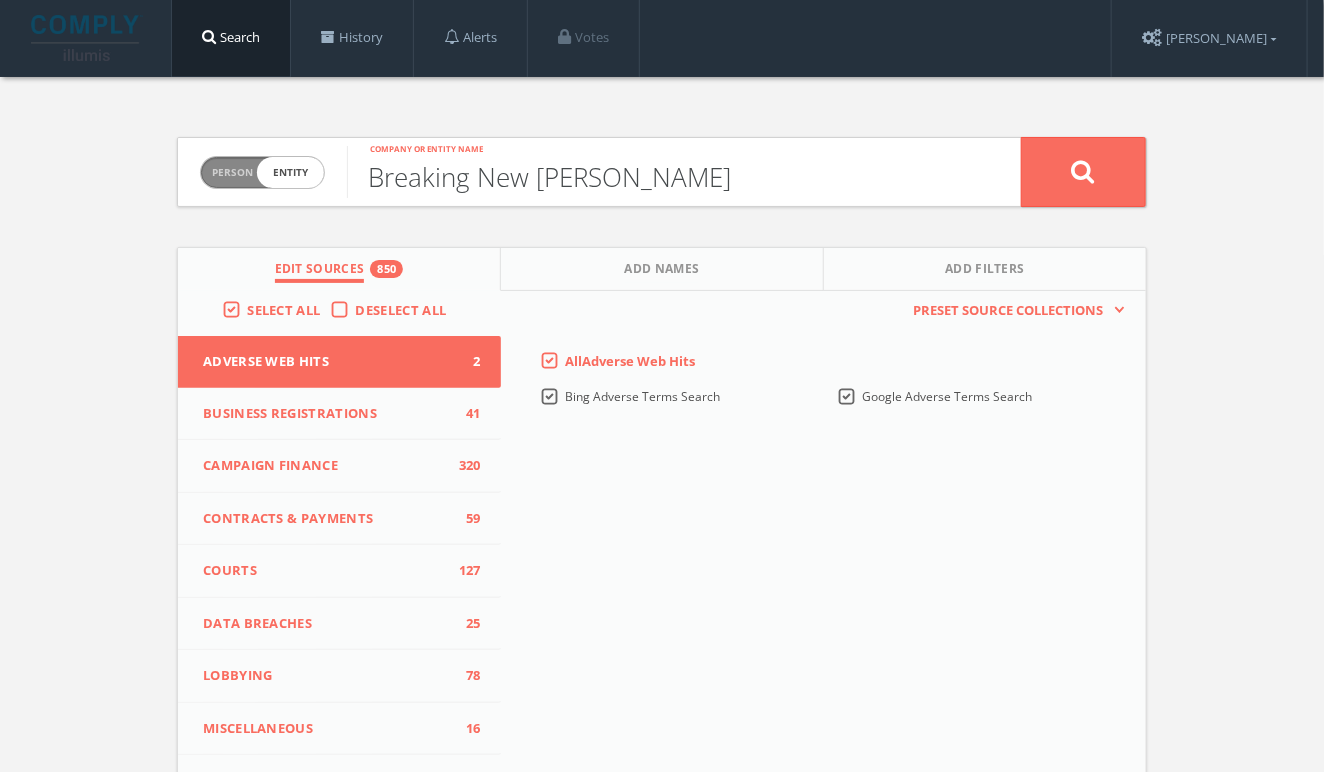type on "Breaking New Dawn" 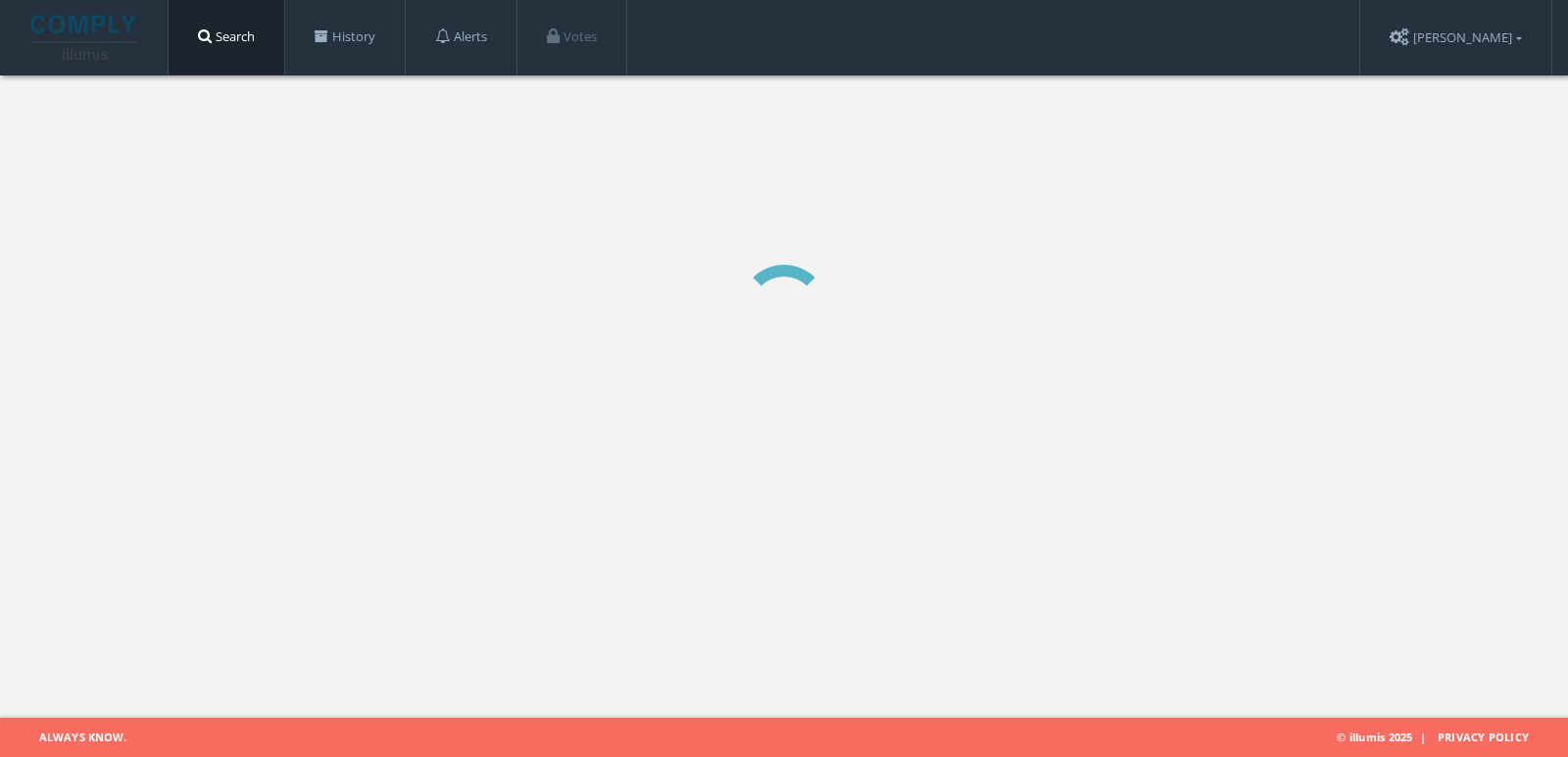 scroll, scrollTop: 0, scrollLeft: 0, axis: both 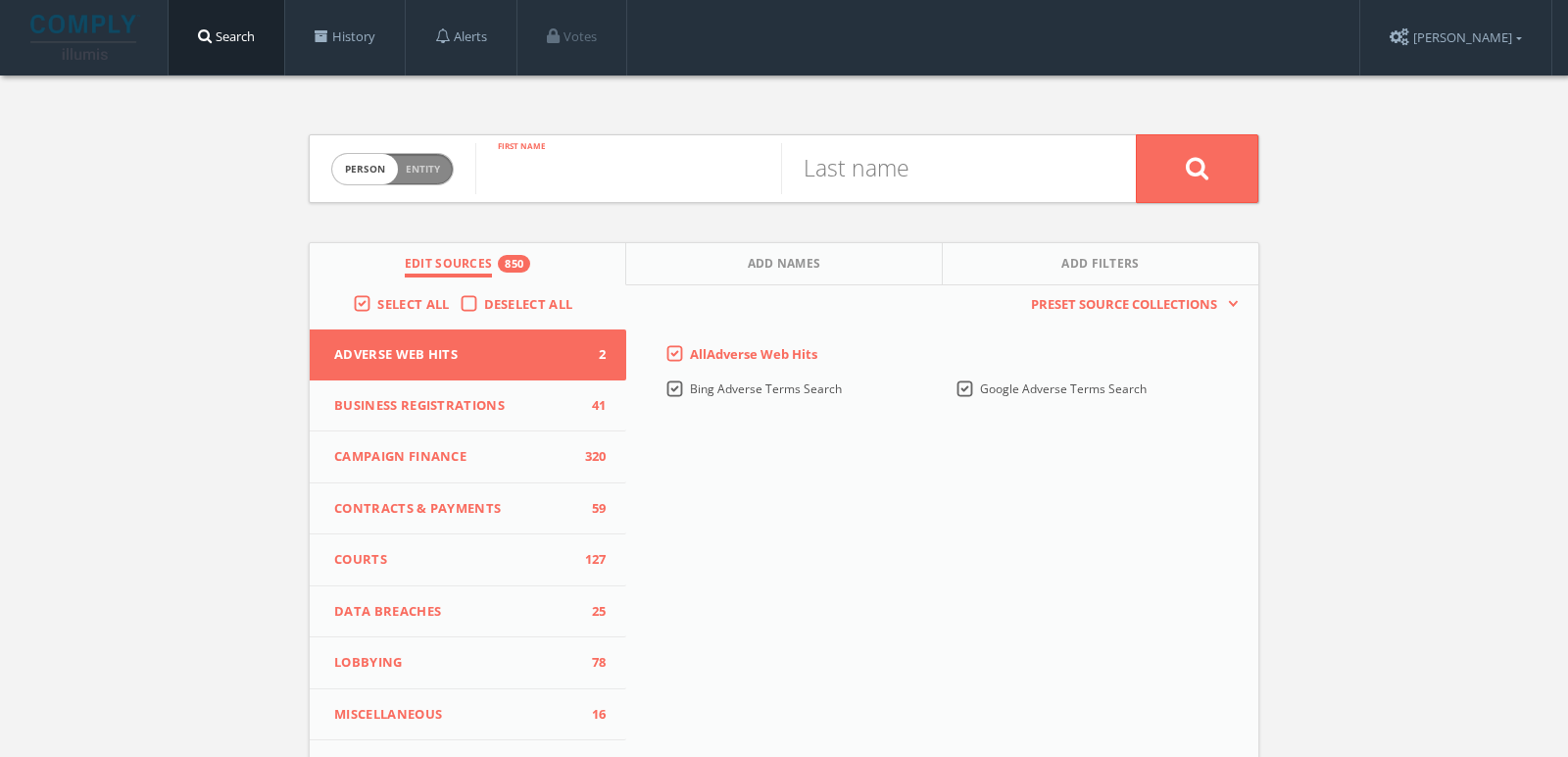 click at bounding box center [628, 169] 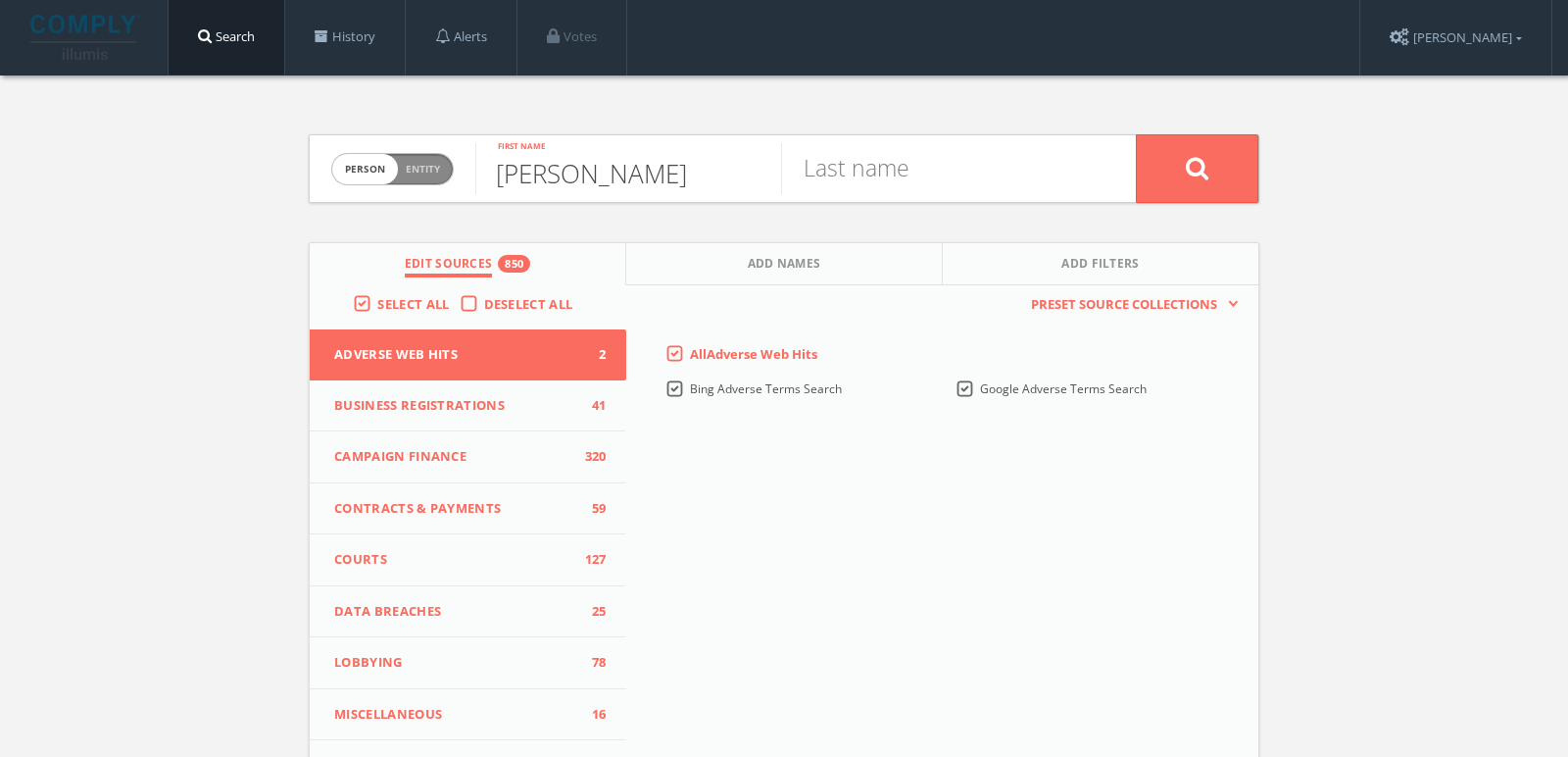 click on "Jon Farney" at bounding box center [628, 169] 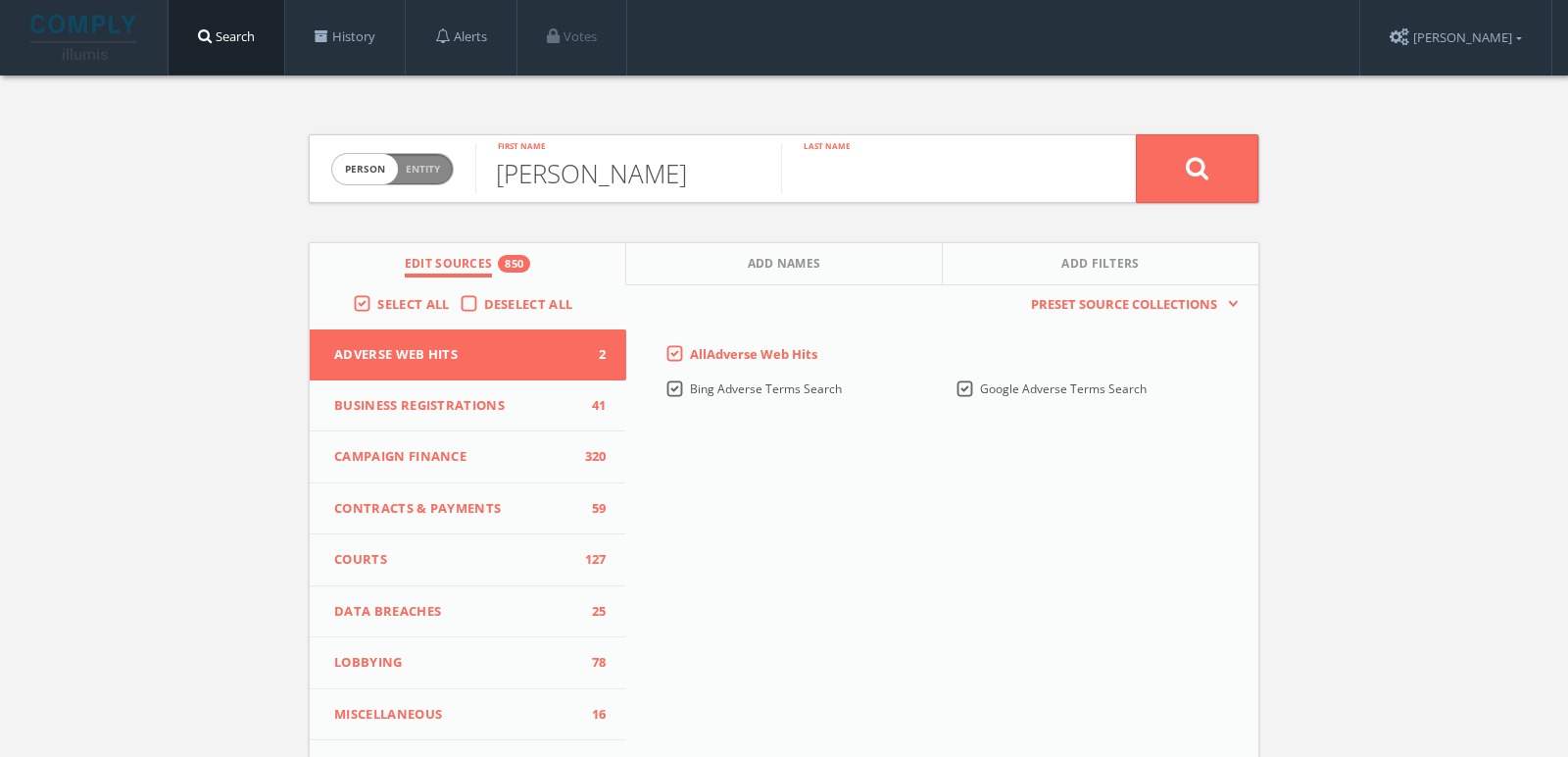 click at bounding box center (934, 169) 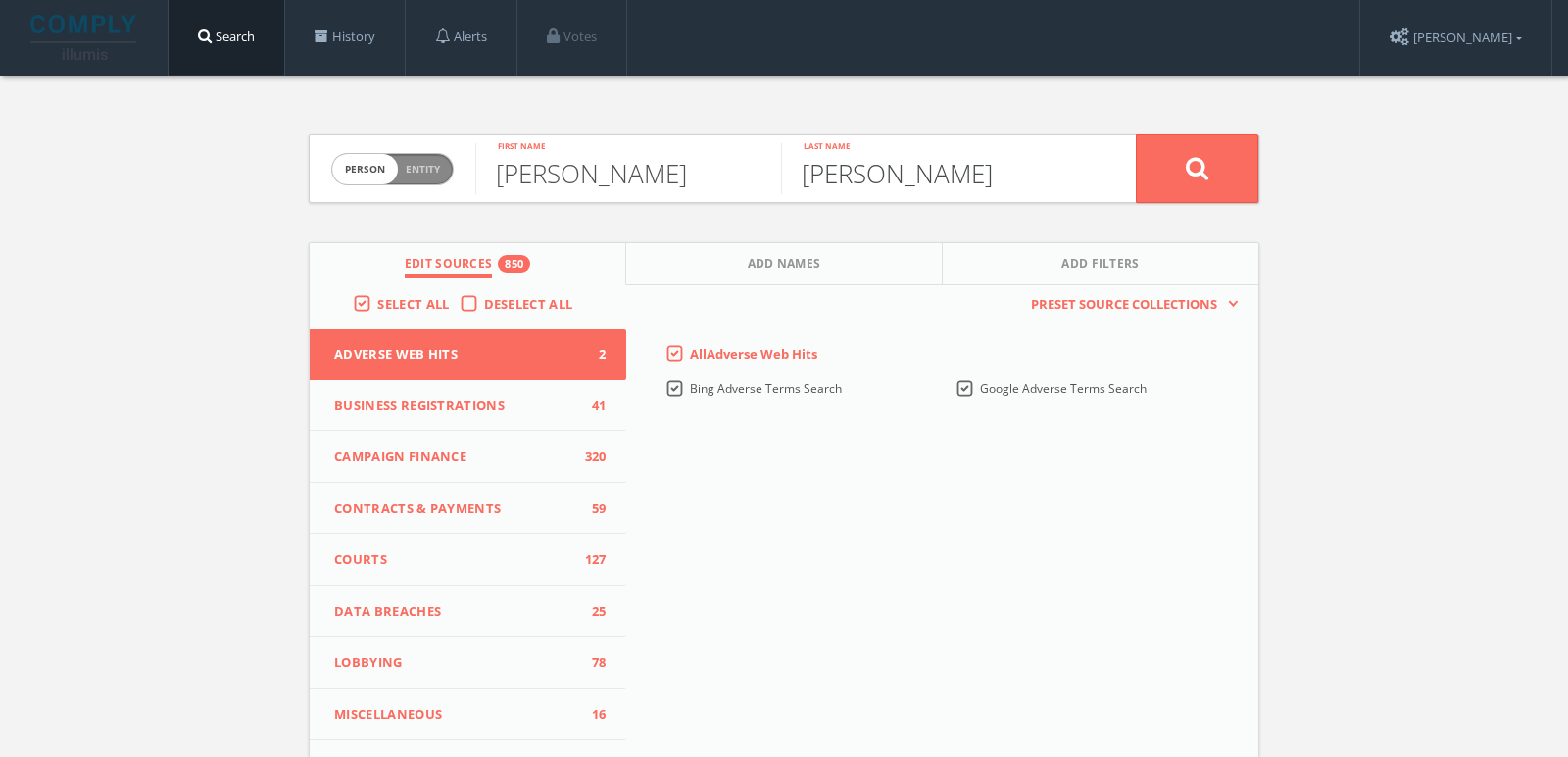 type on "Farney" 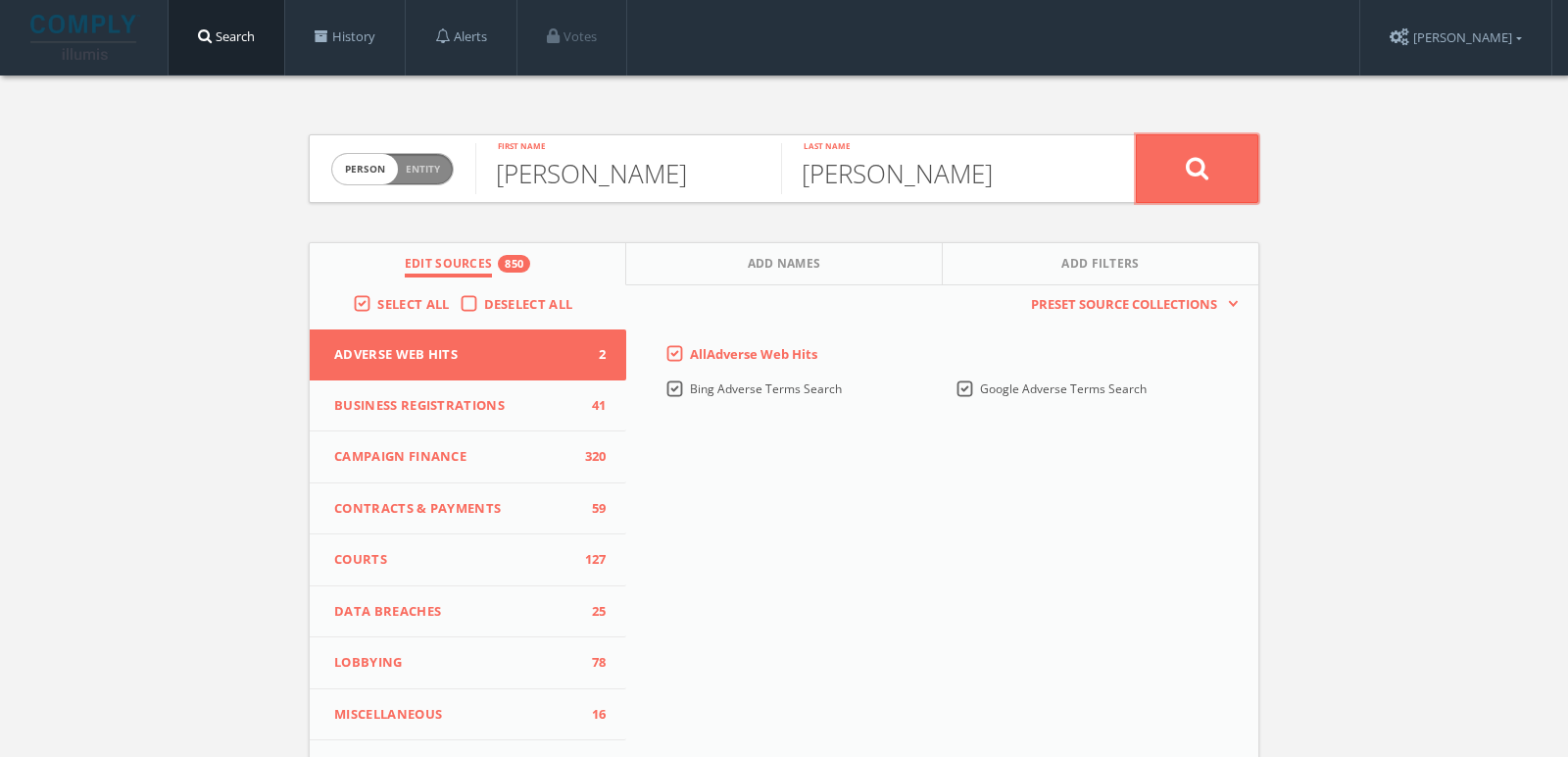 click 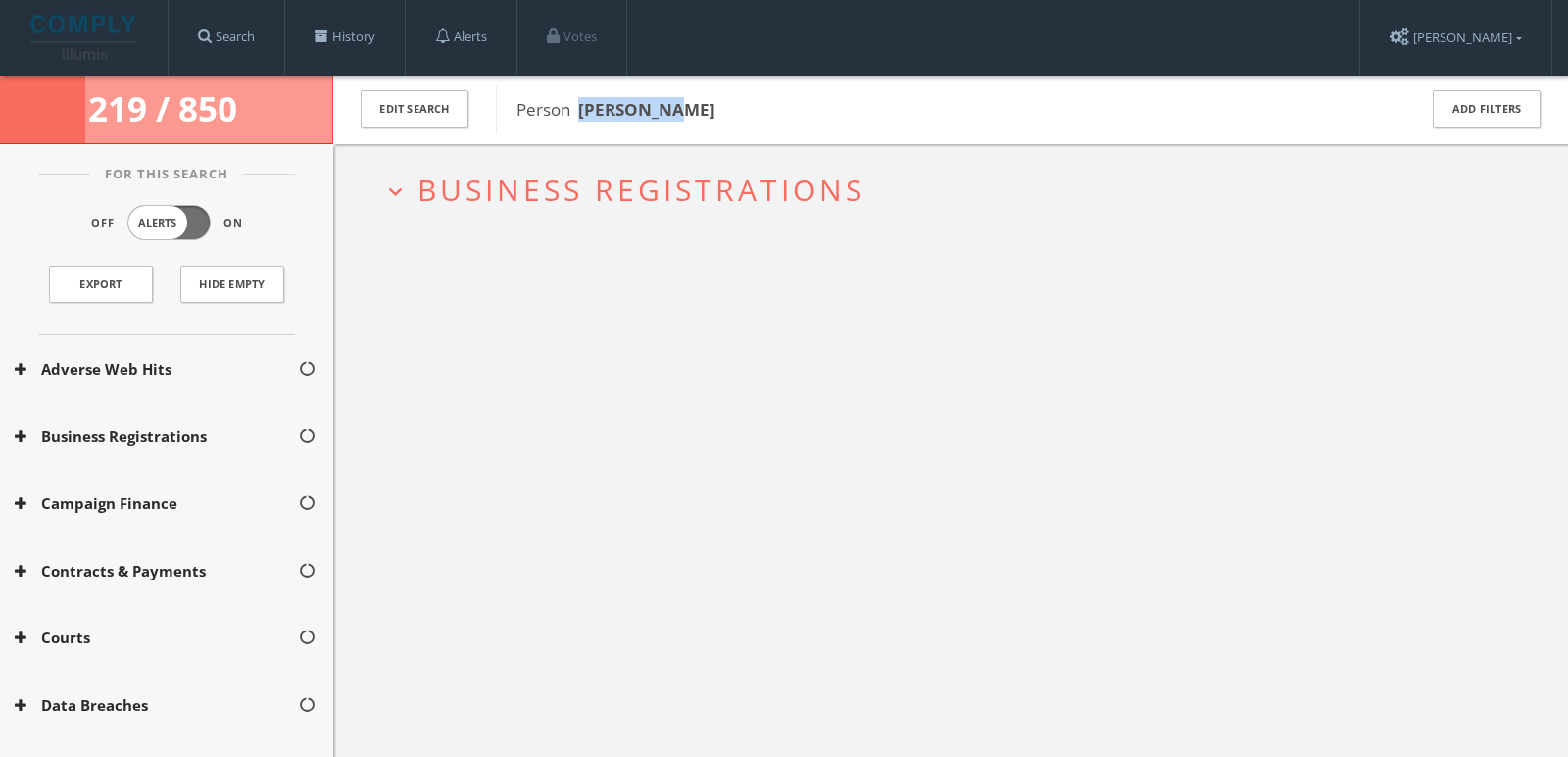drag, startPoint x: 694, startPoint y: 116, endPoint x: 578, endPoint y: 114, distance: 116.01724 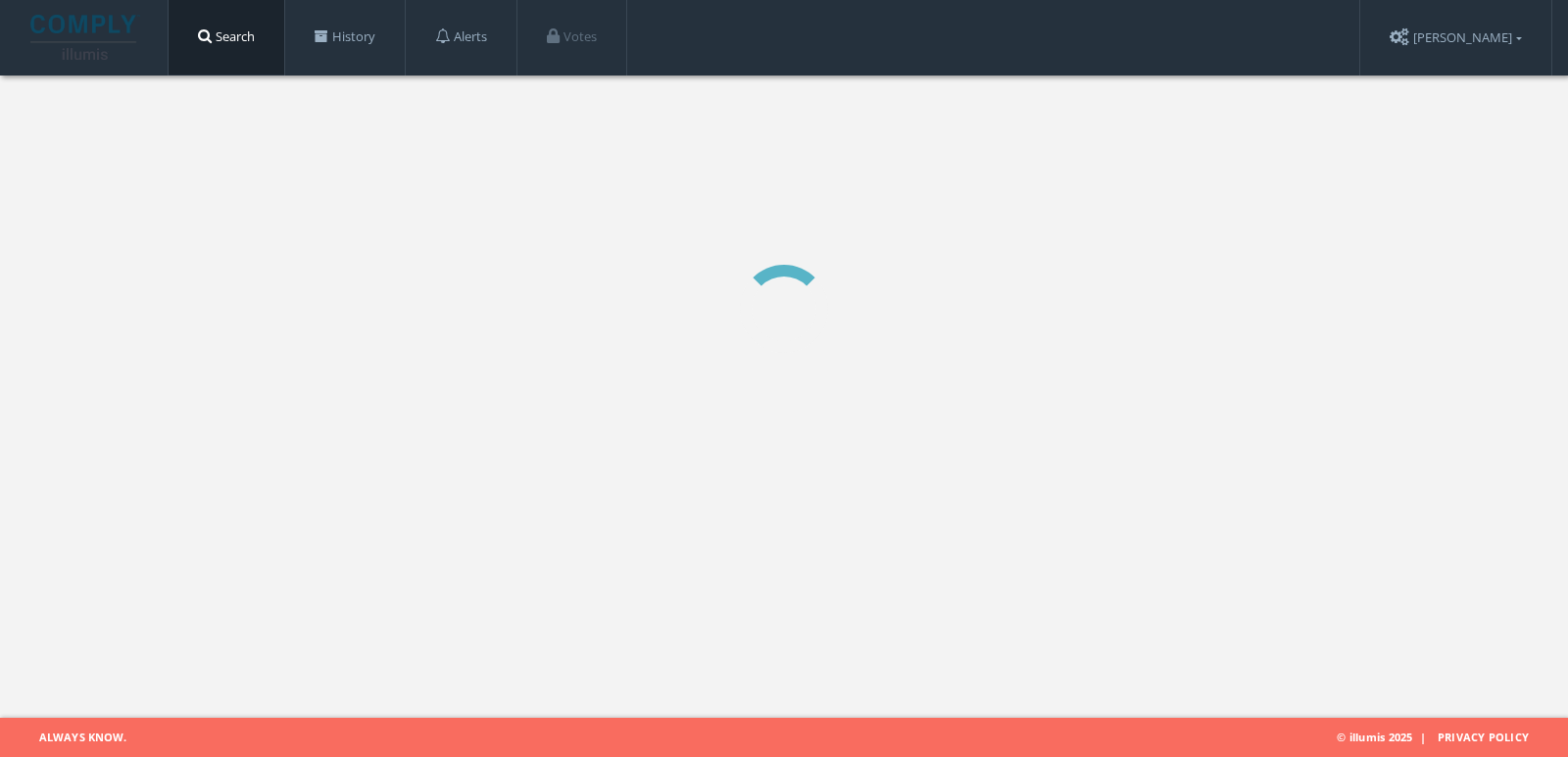 scroll, scrollTop: 0, scrollLeft: 0, axis: both 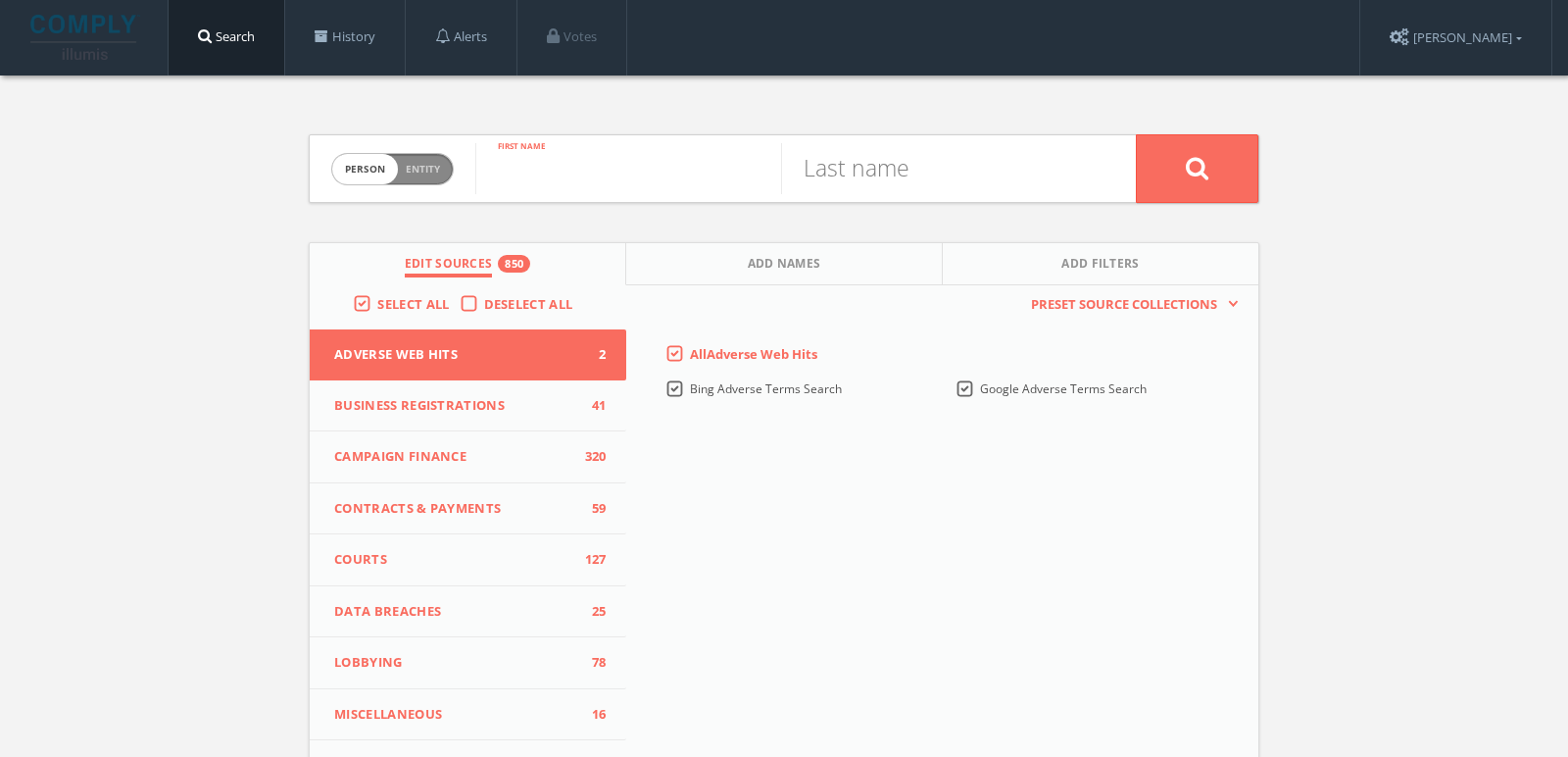 click at bounding box center (628, 169) 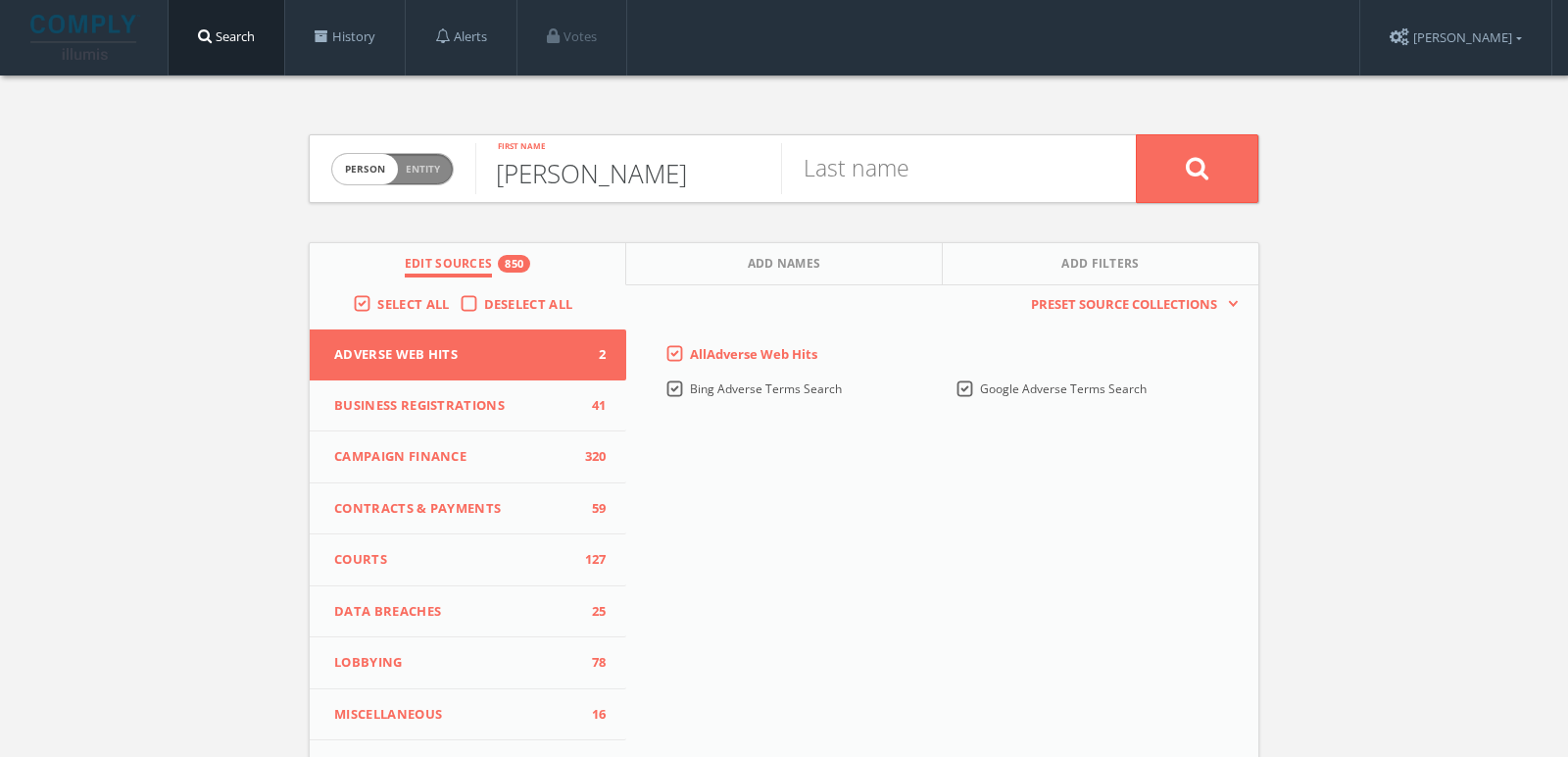 click on "Kenneth J. Worzel" at bounding box center (628, 169) 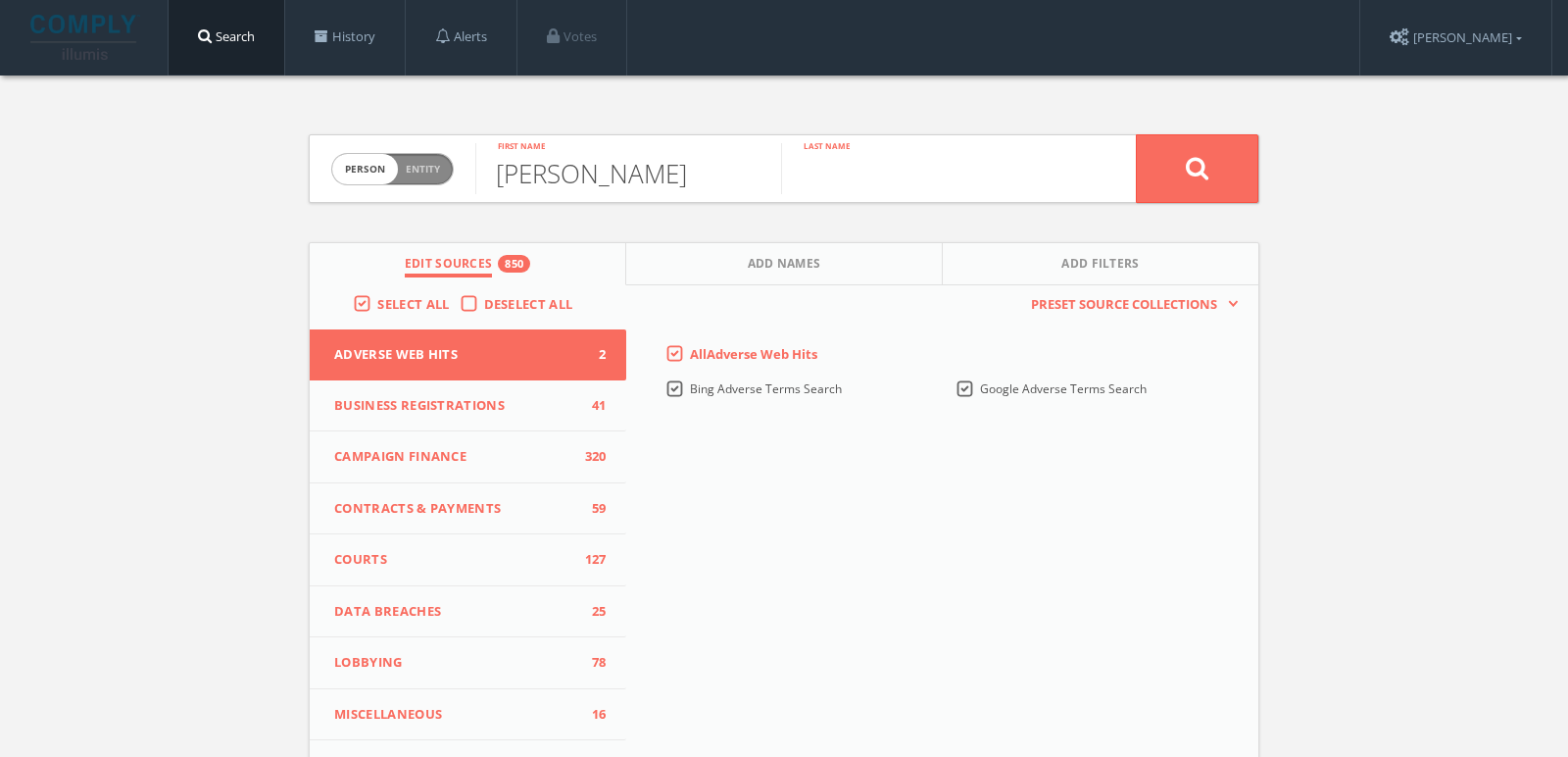 click at bounding box center (934, 169) 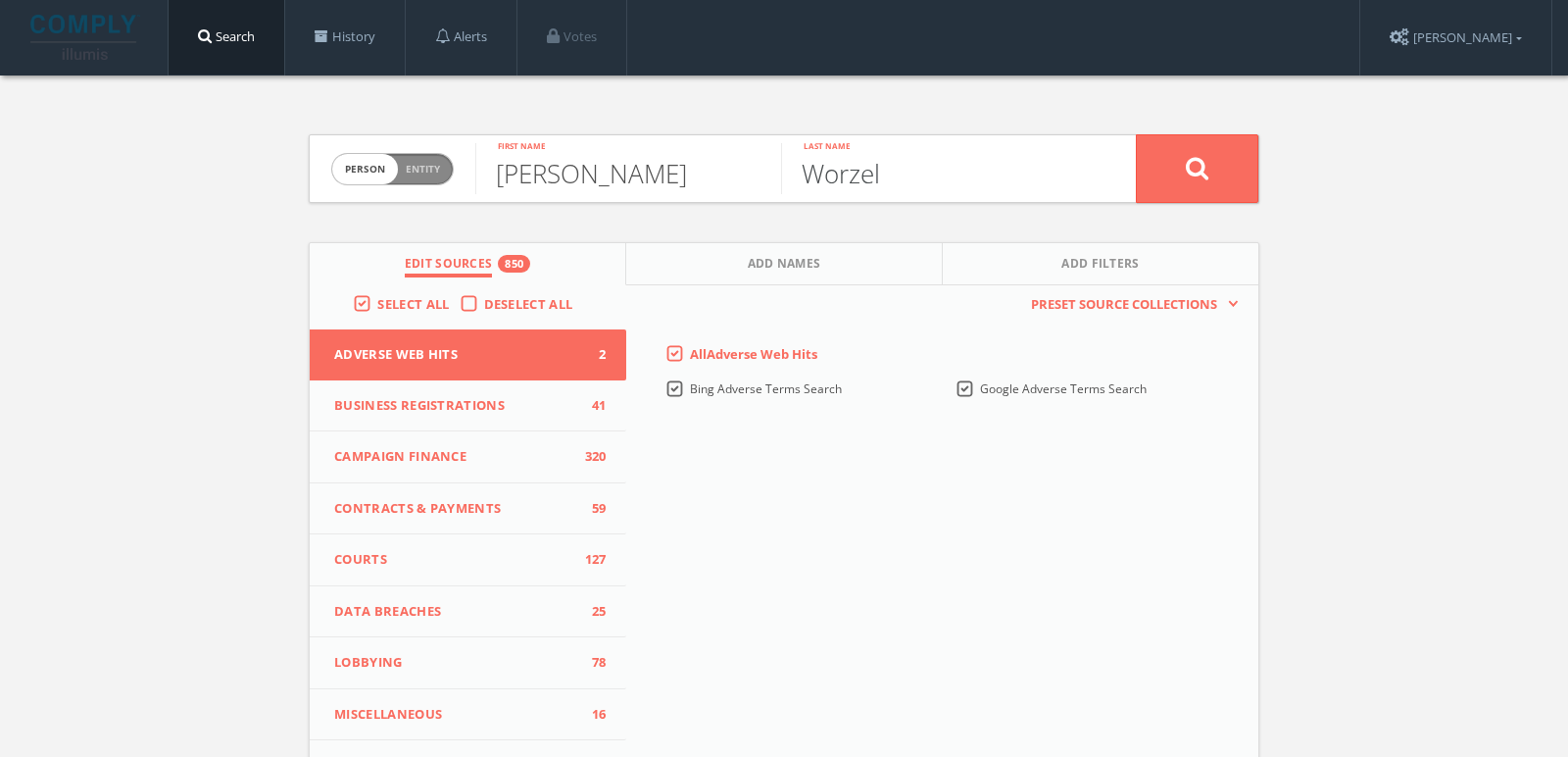 type on "Worzel" 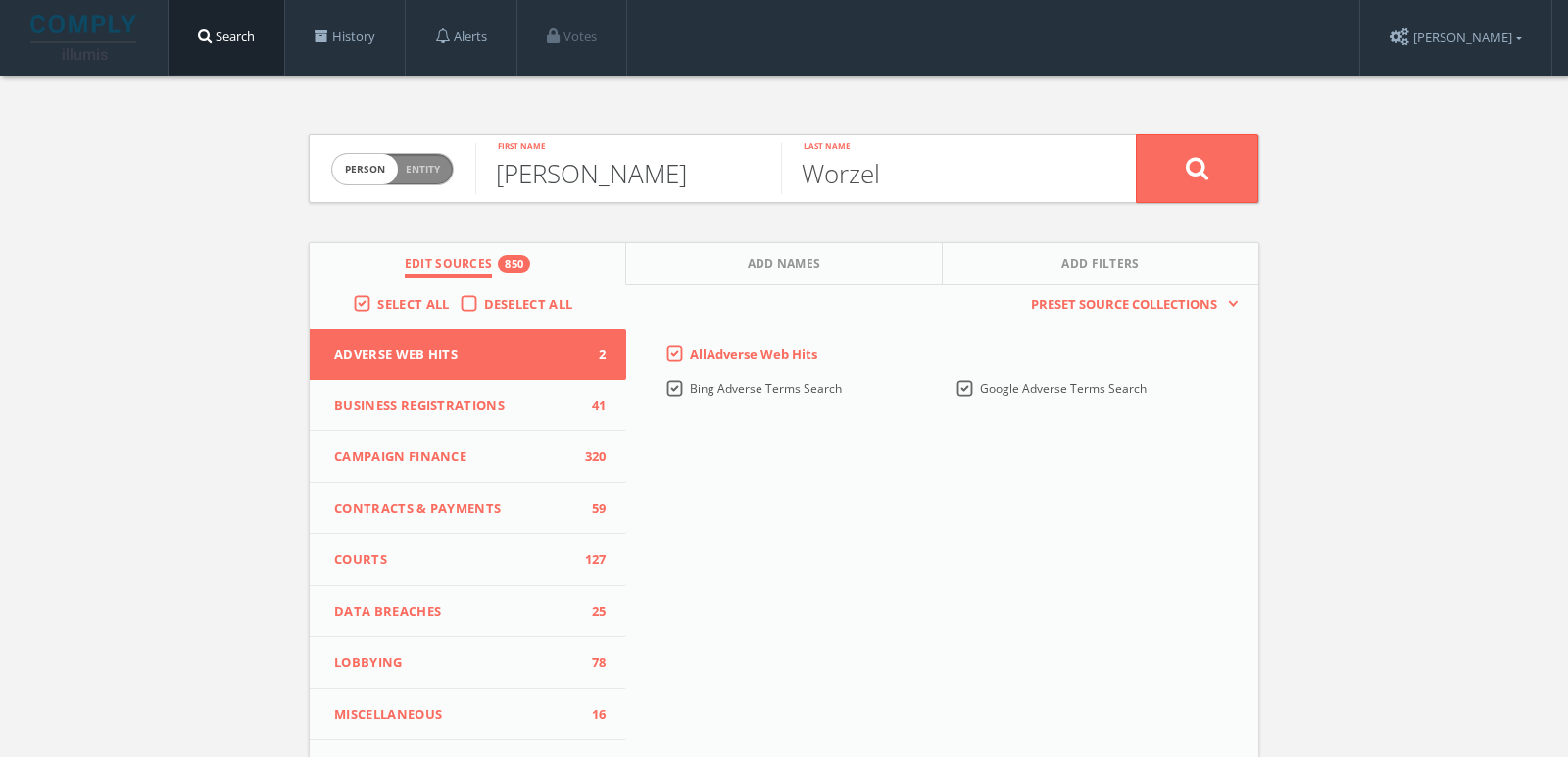 click on "Kenneth J." at bounding box center [628, 169] 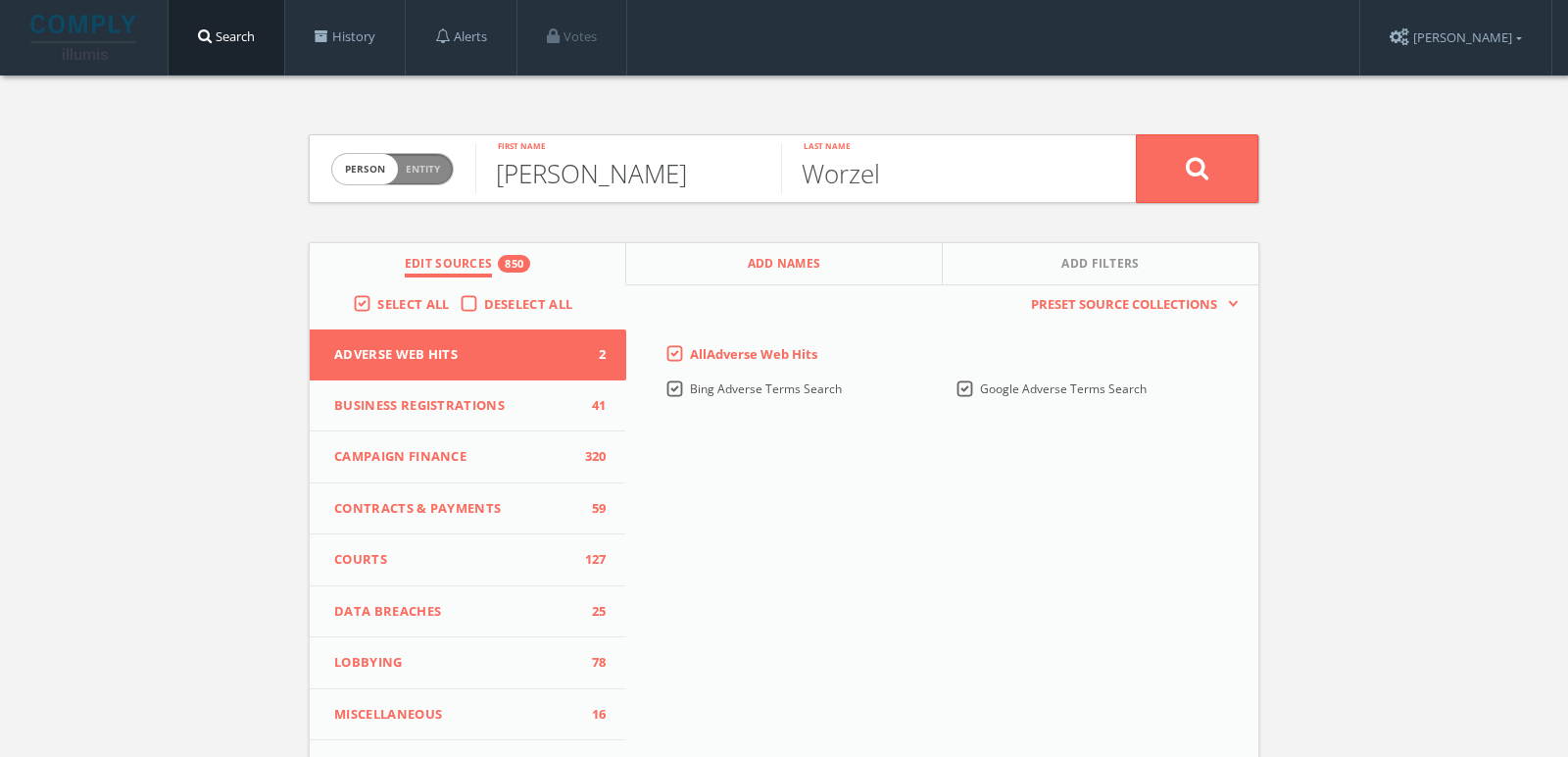 type on "Kenneth" 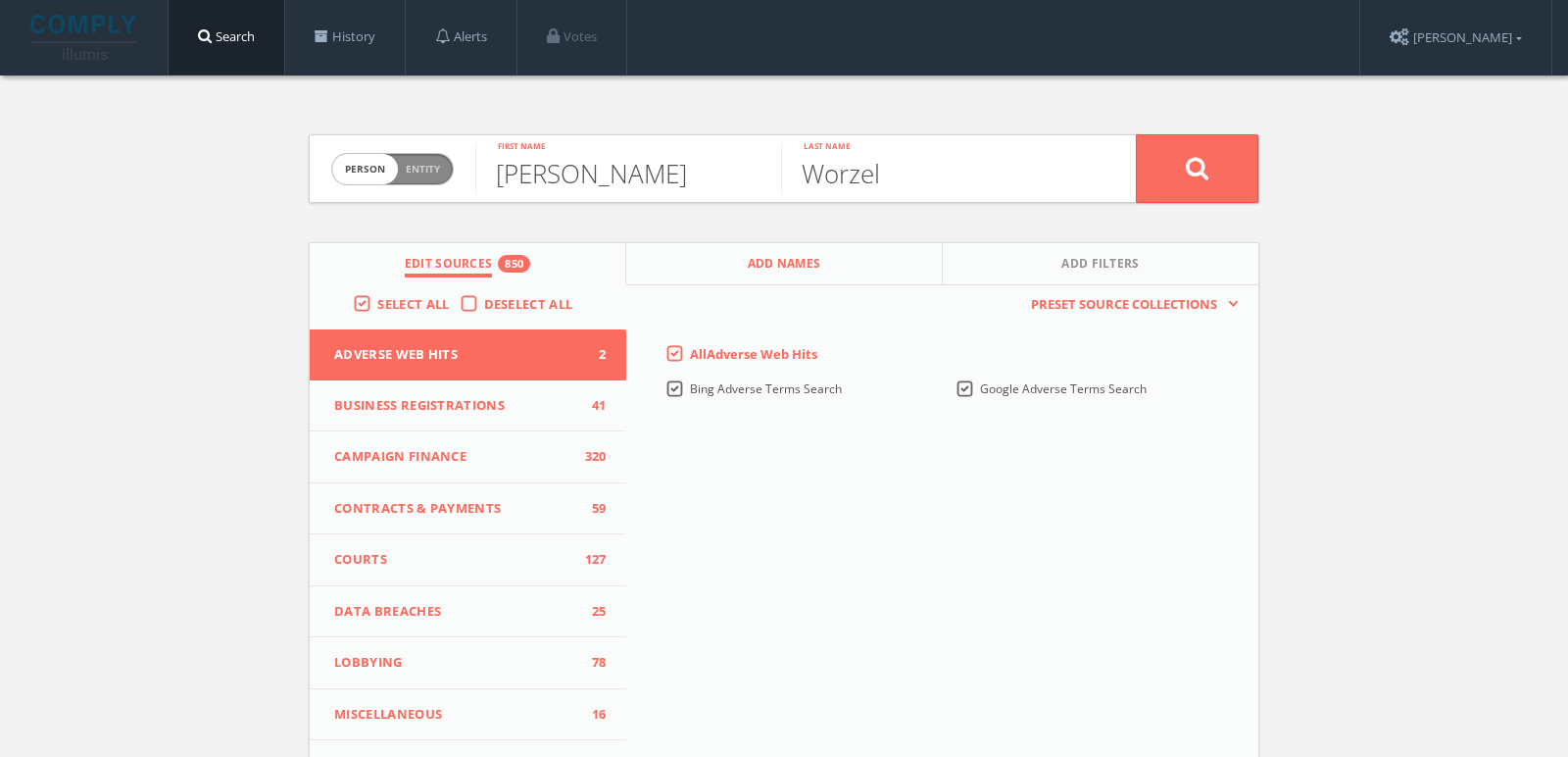 click on "Add Names" at bounding box center [784, 264] 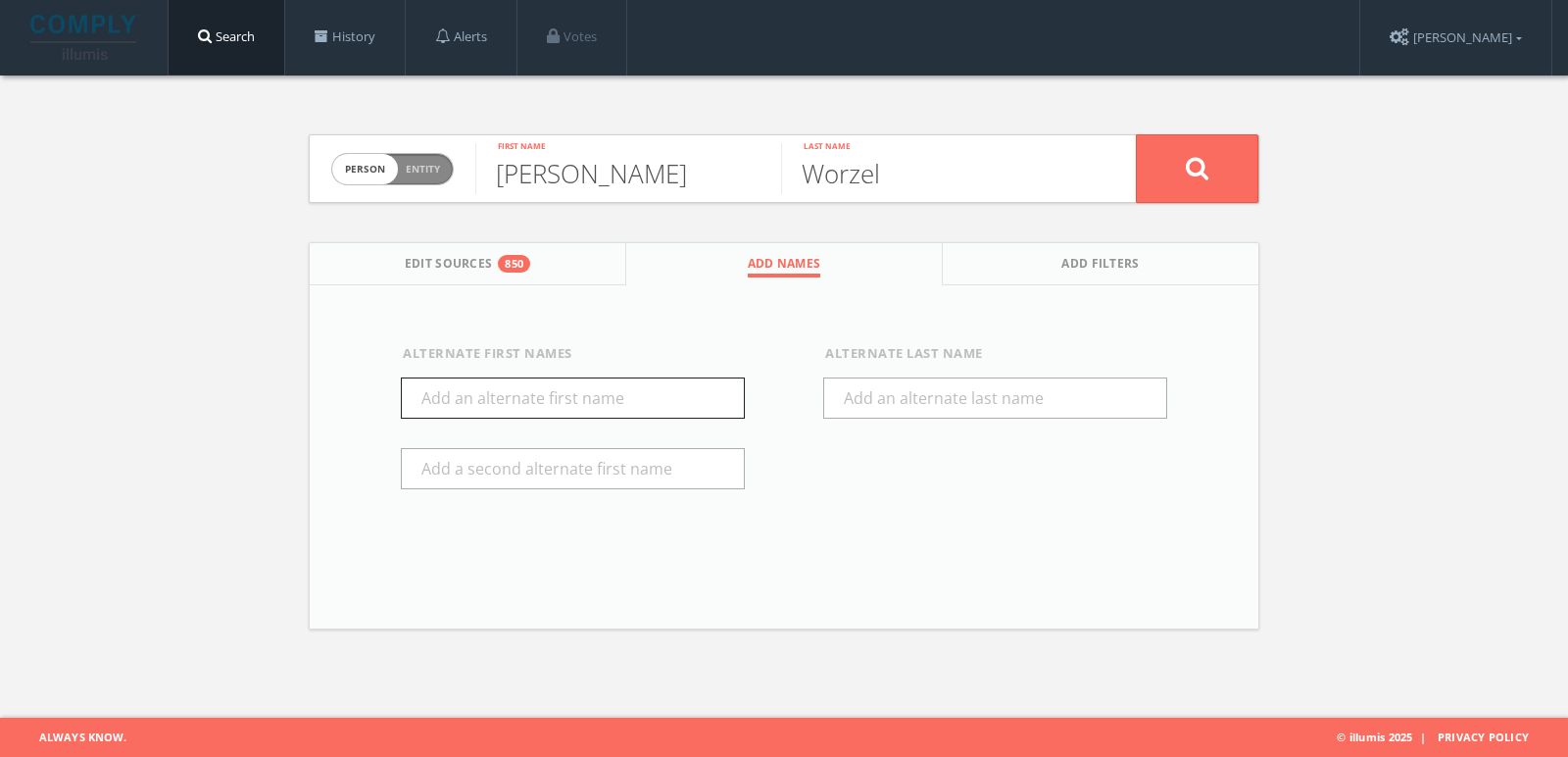 click at bounding box center [572, 398] 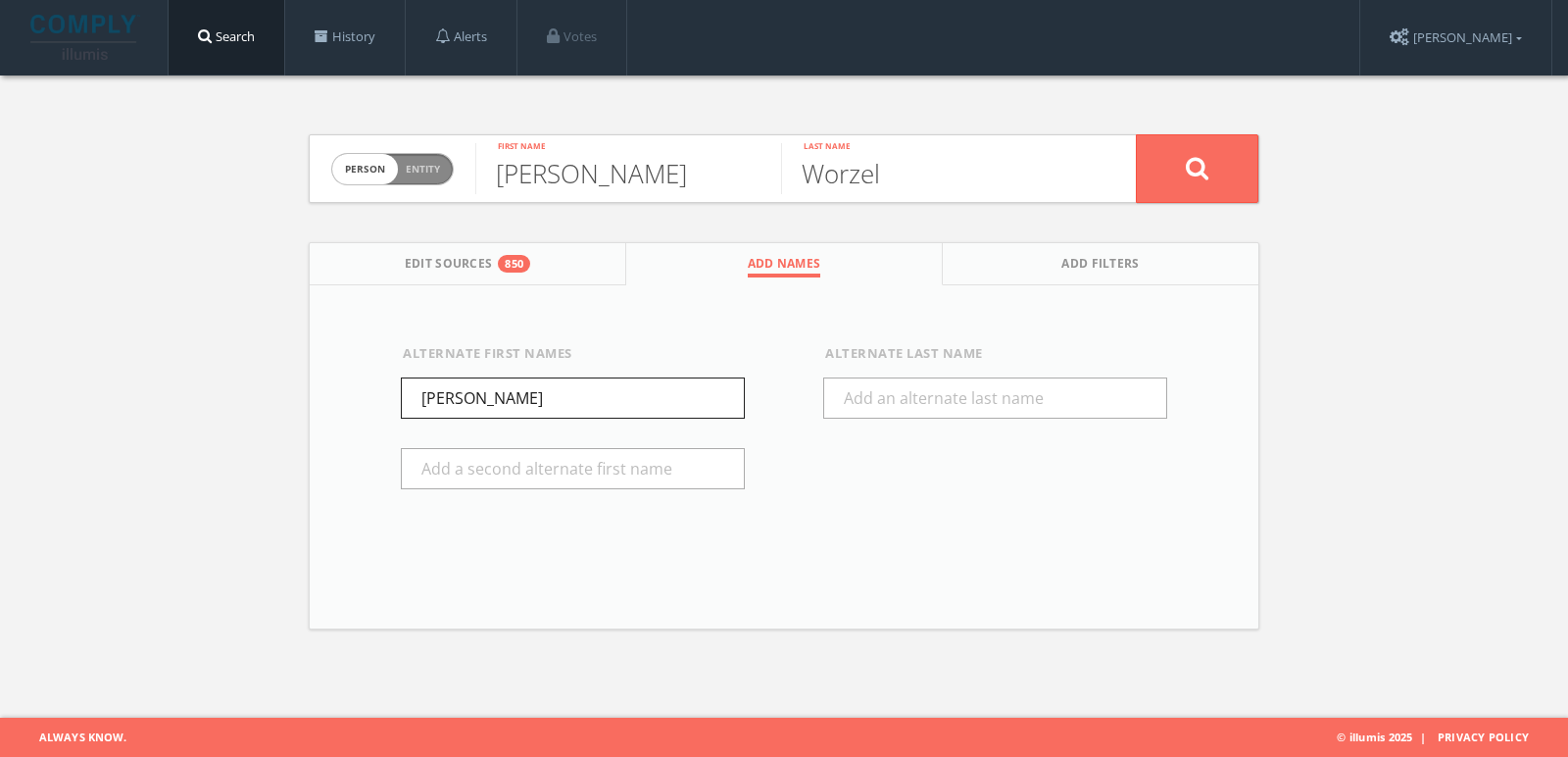 type on "Ken" 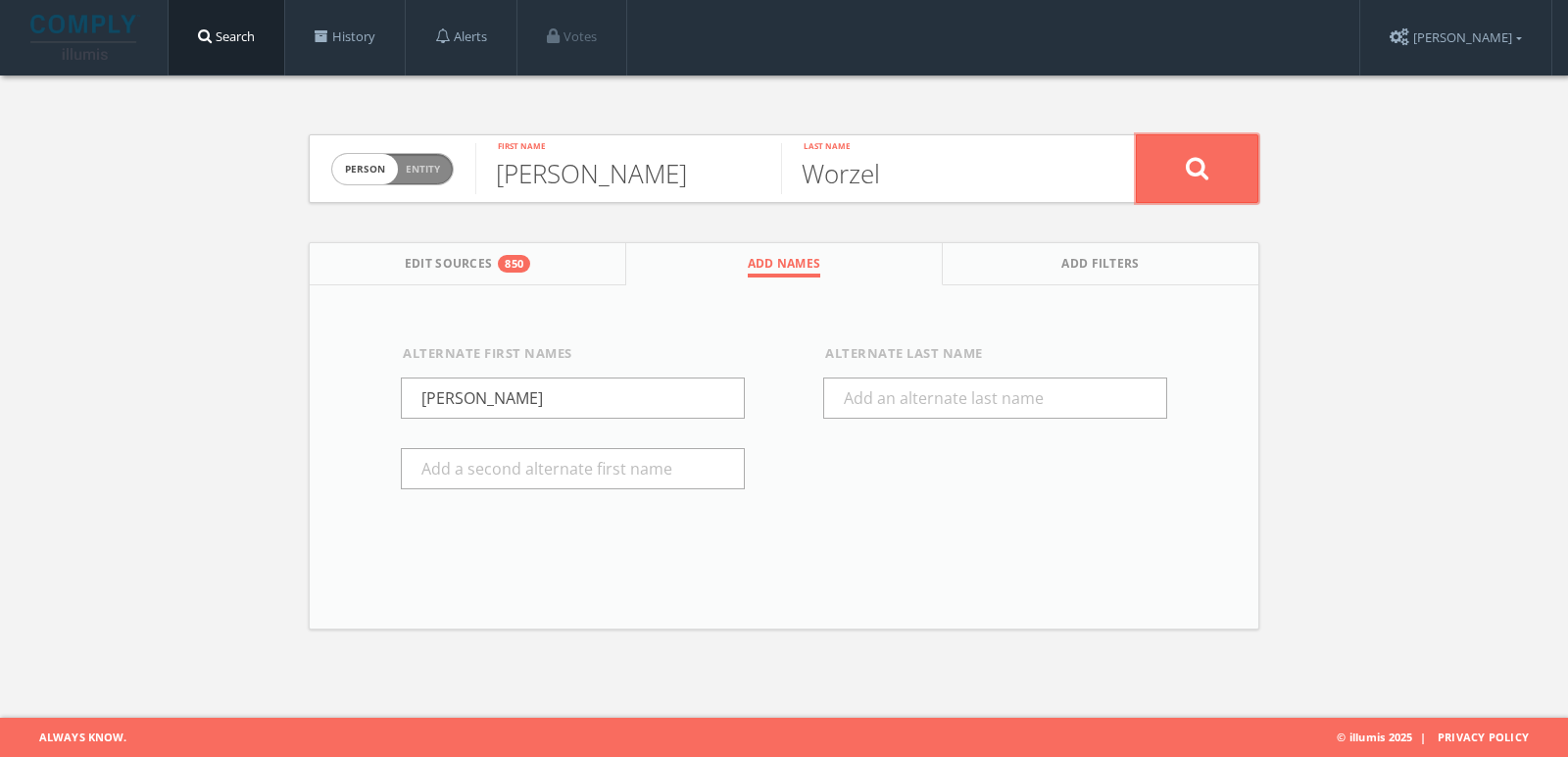 click 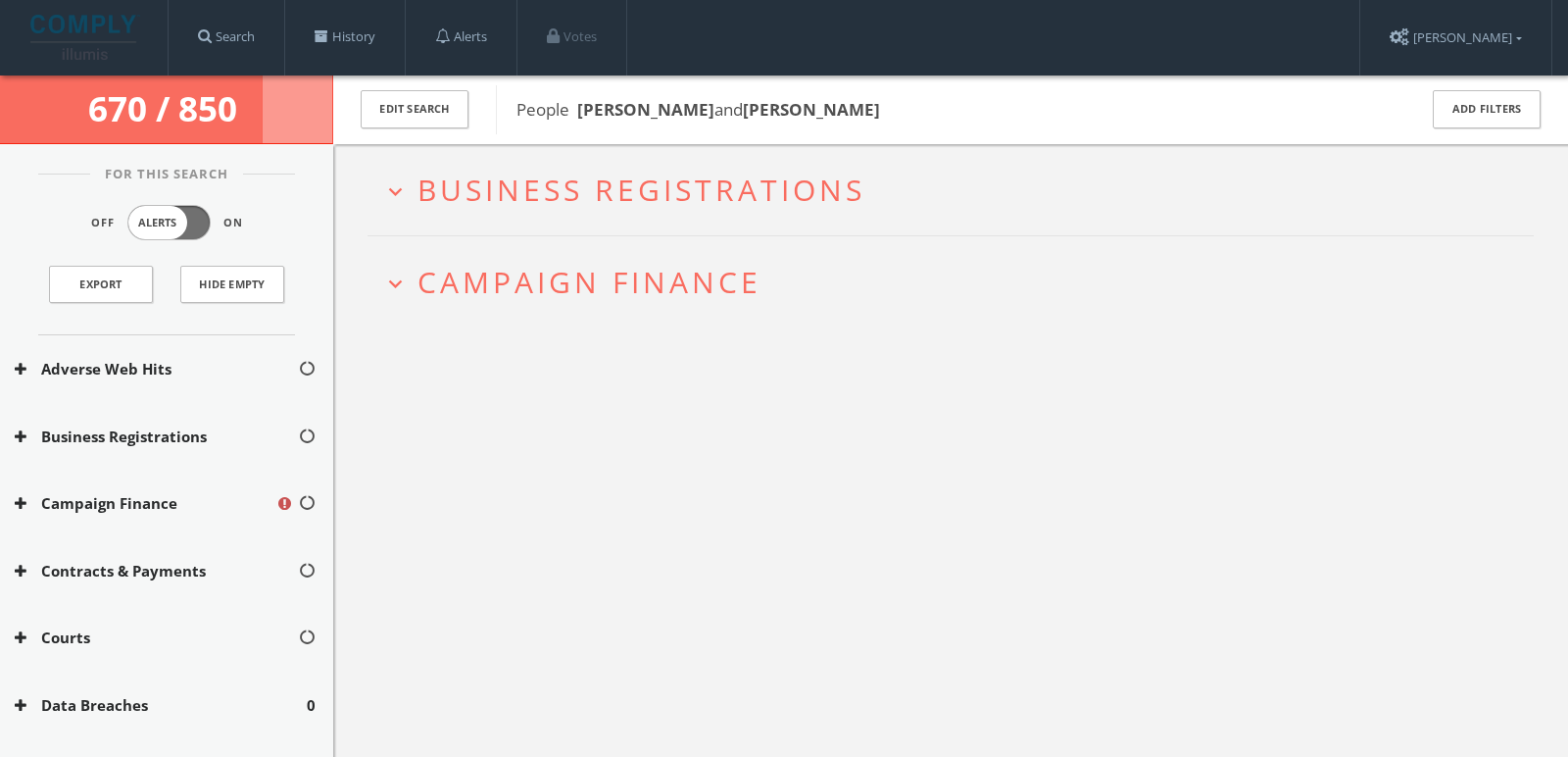 drag, startPoint x: 710, startPoint y: 113, endPoint x: 579, endPoint y: 102, distance: 131.46102 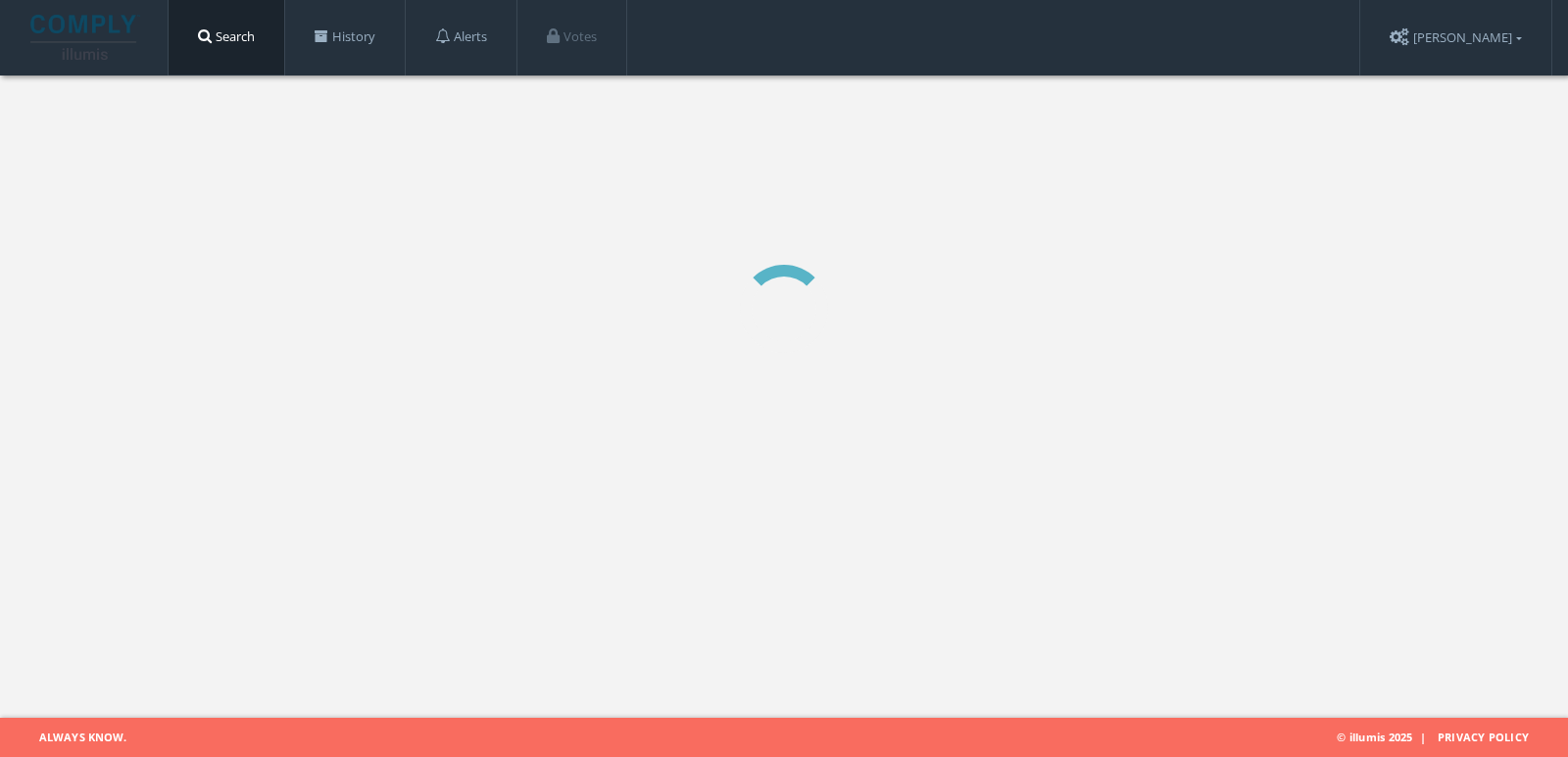scroll, scrollTop: 0, scrollLeft: 0, axis: both 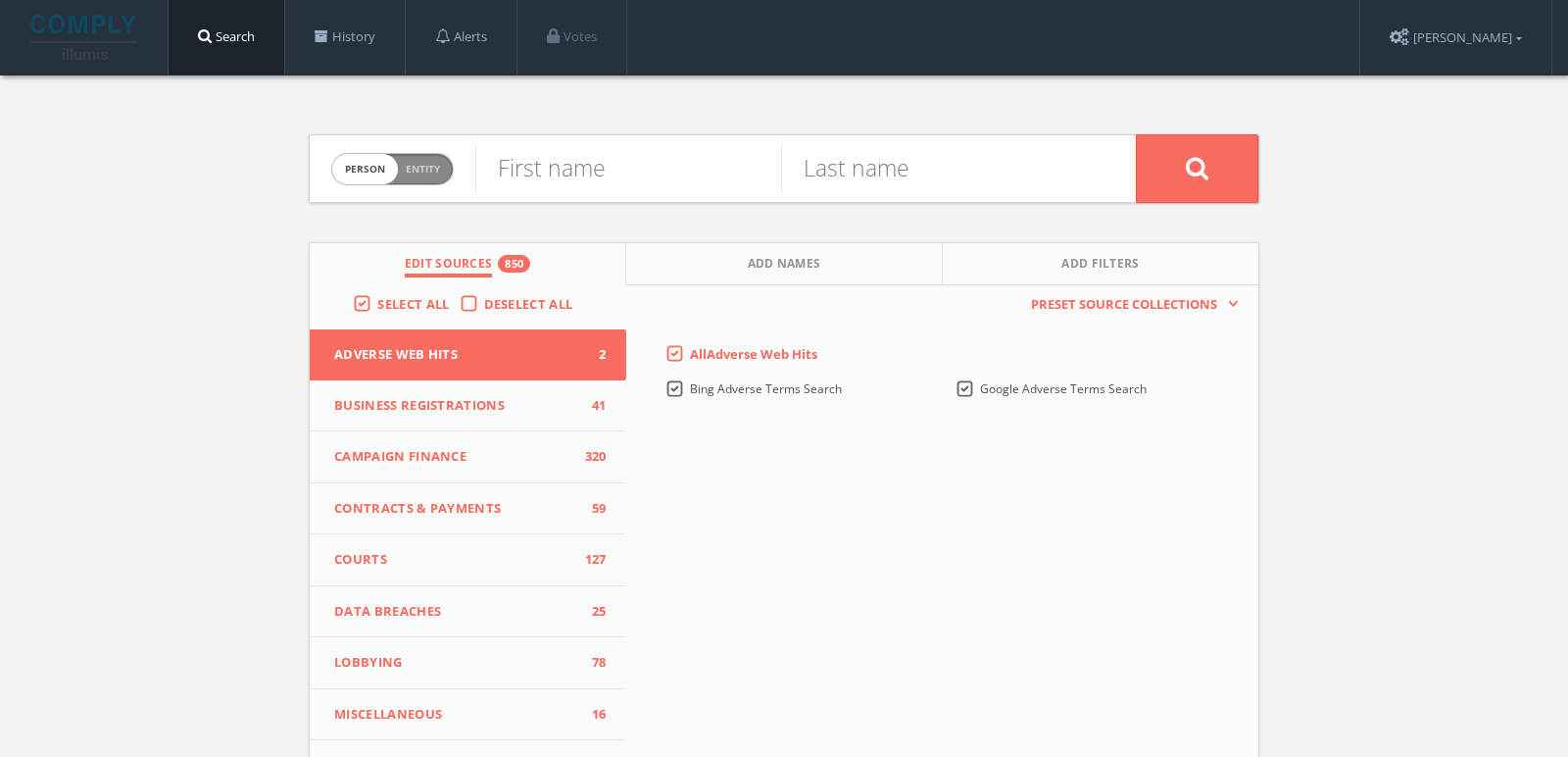 click on "Entity" at bounding box center [422, 169] 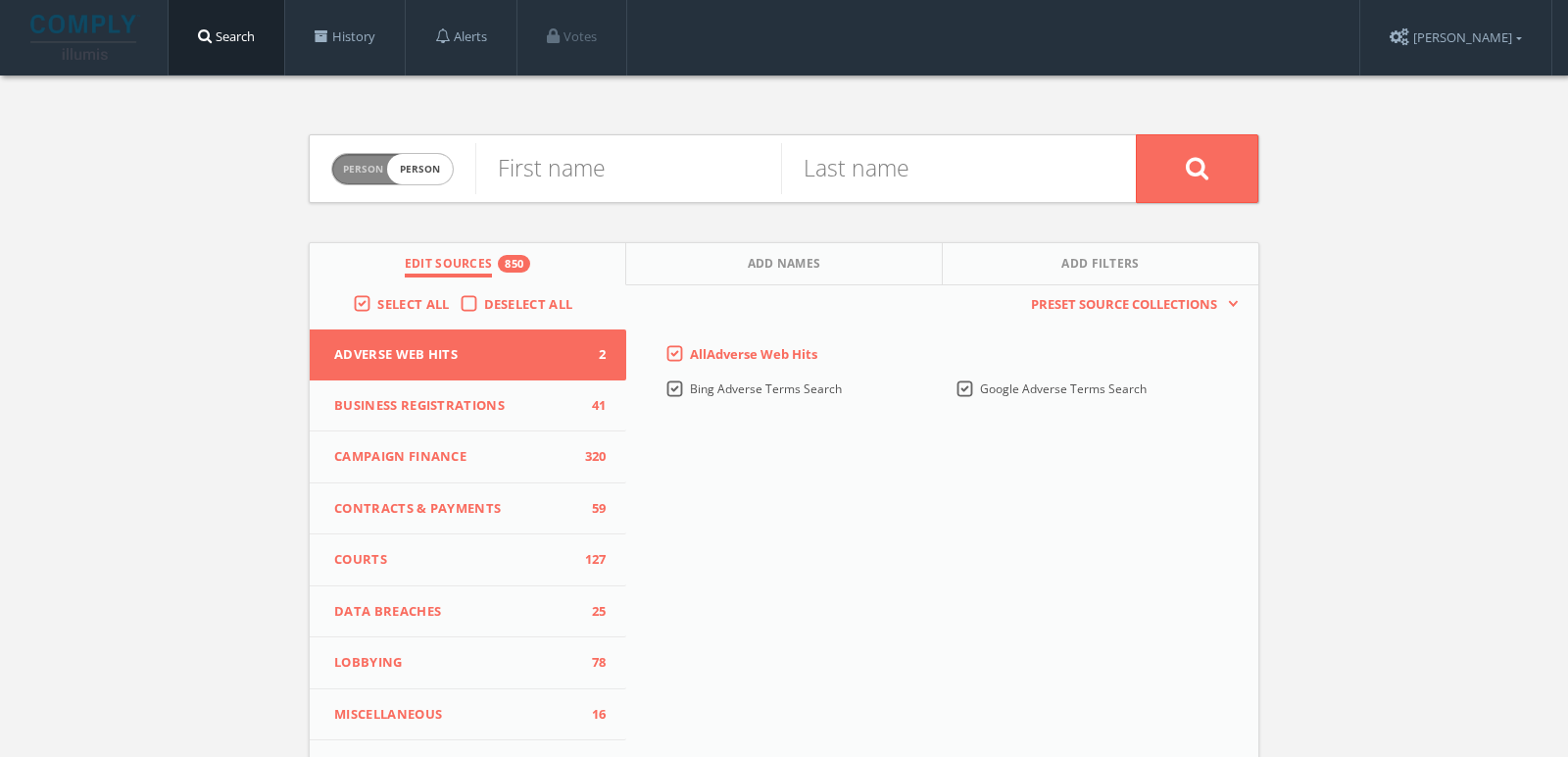 checkbox on "true" 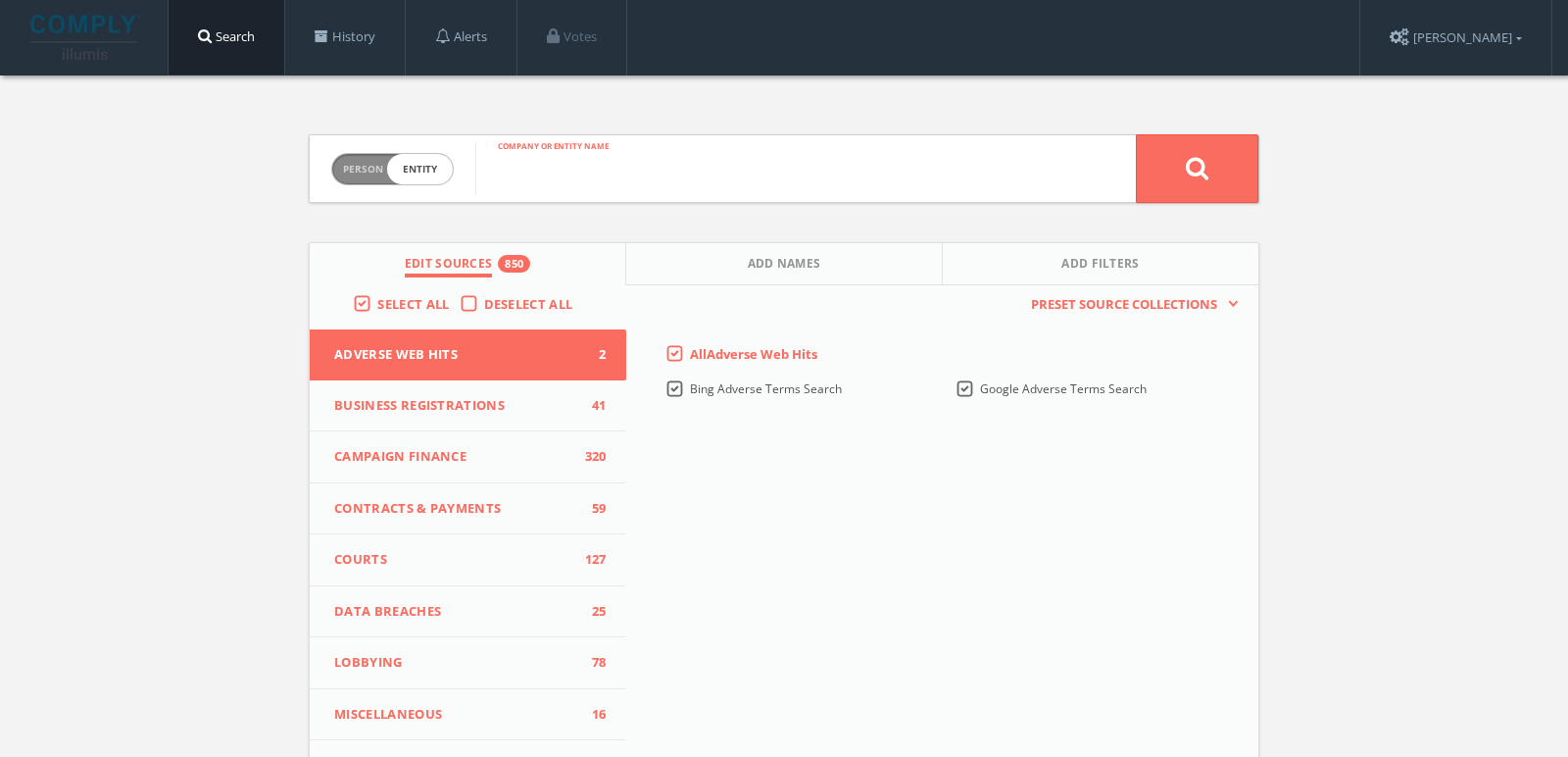 click at bounding box center (806, 169) 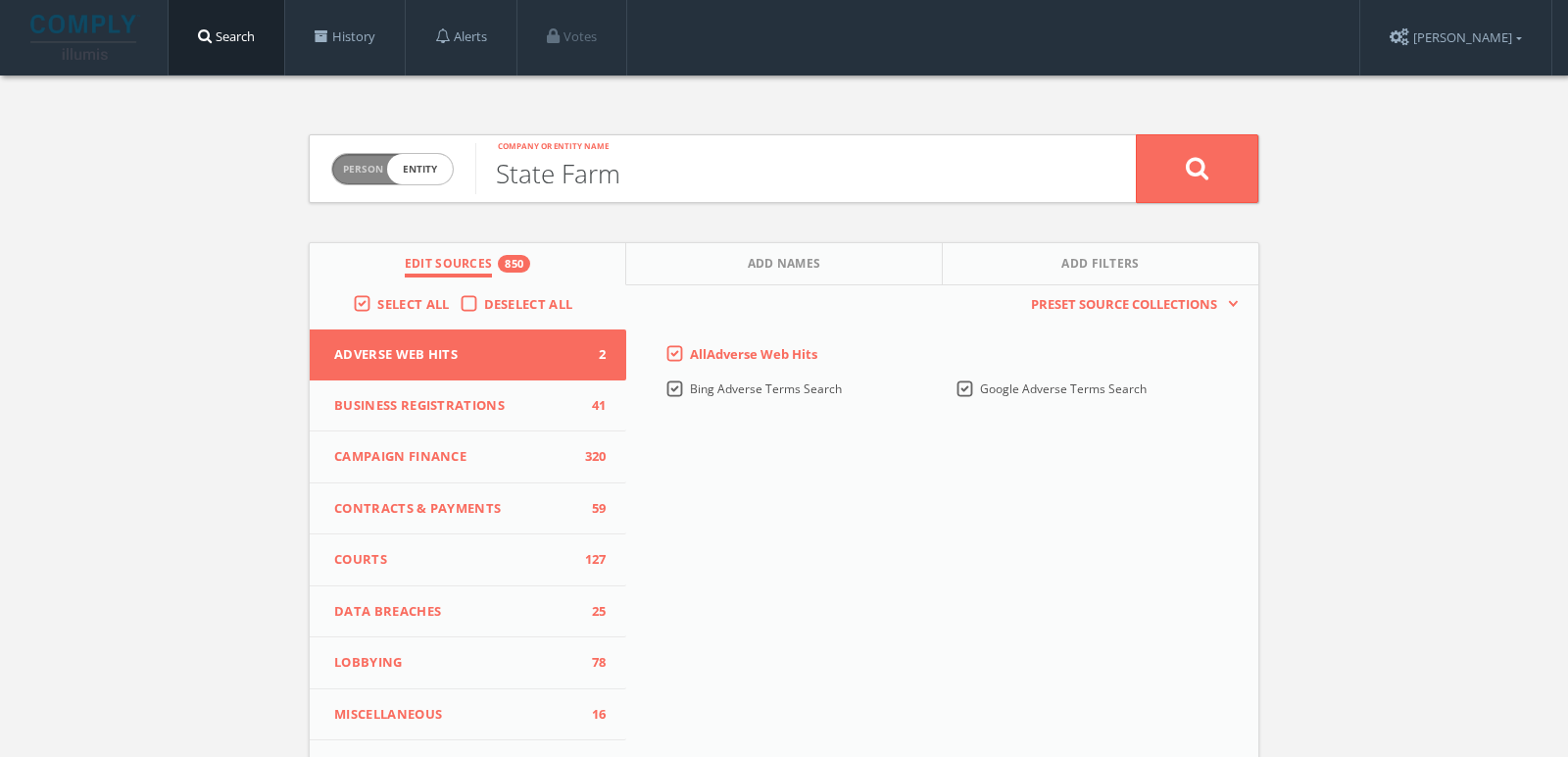 type on "State Farm" 